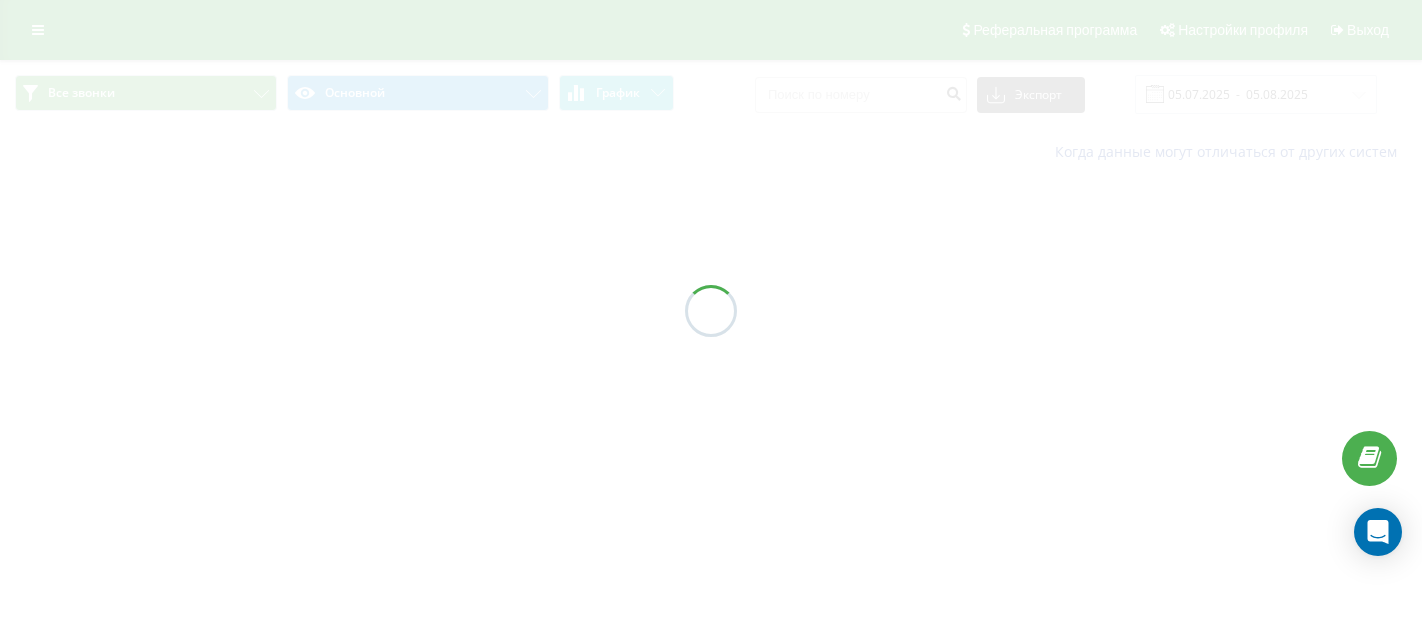 scroll, scrollTop: 0, scrollLeft: 0, axis: both 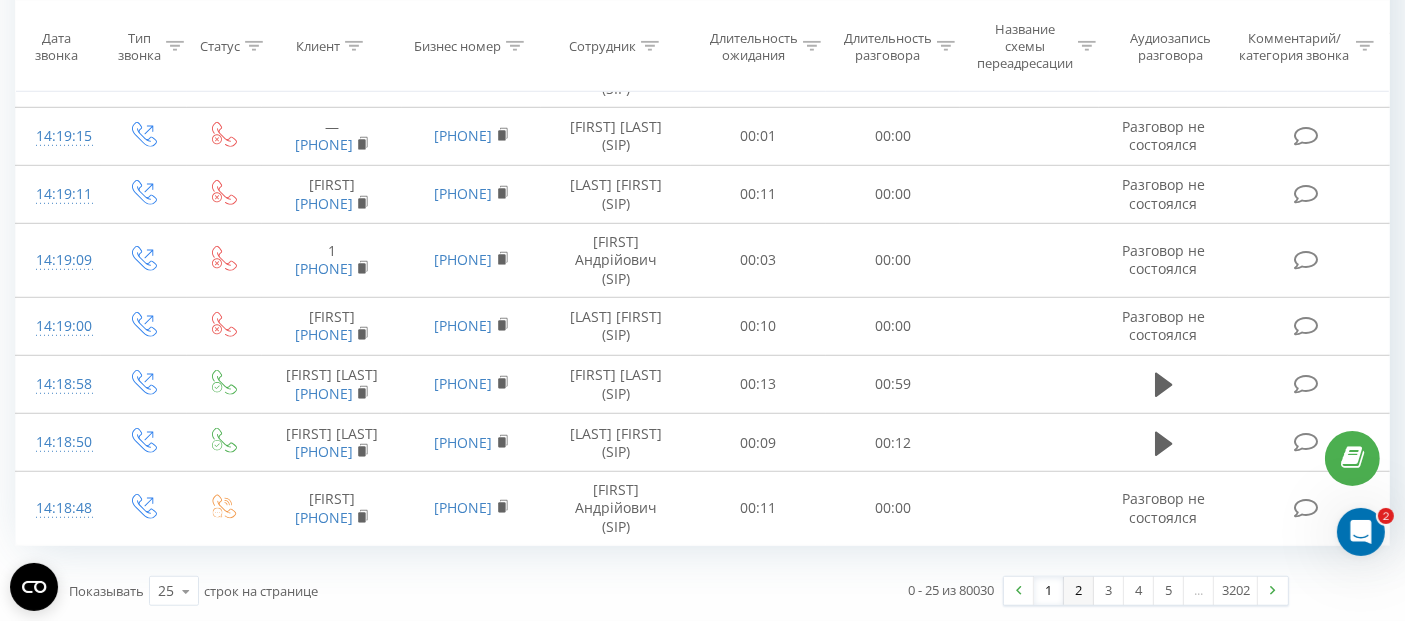 click on "2" at bounding box center (1079, 591) 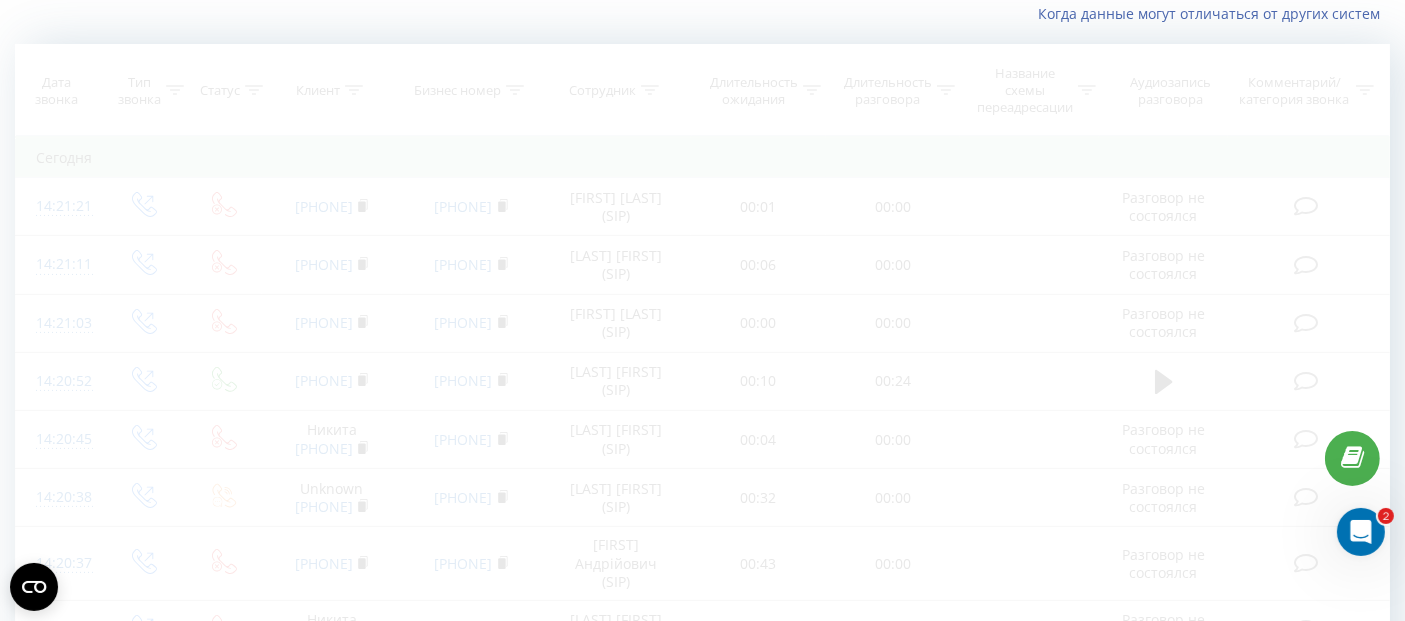 scroll, scrollTop: 131, scrollLeft: 0, axis: vertical 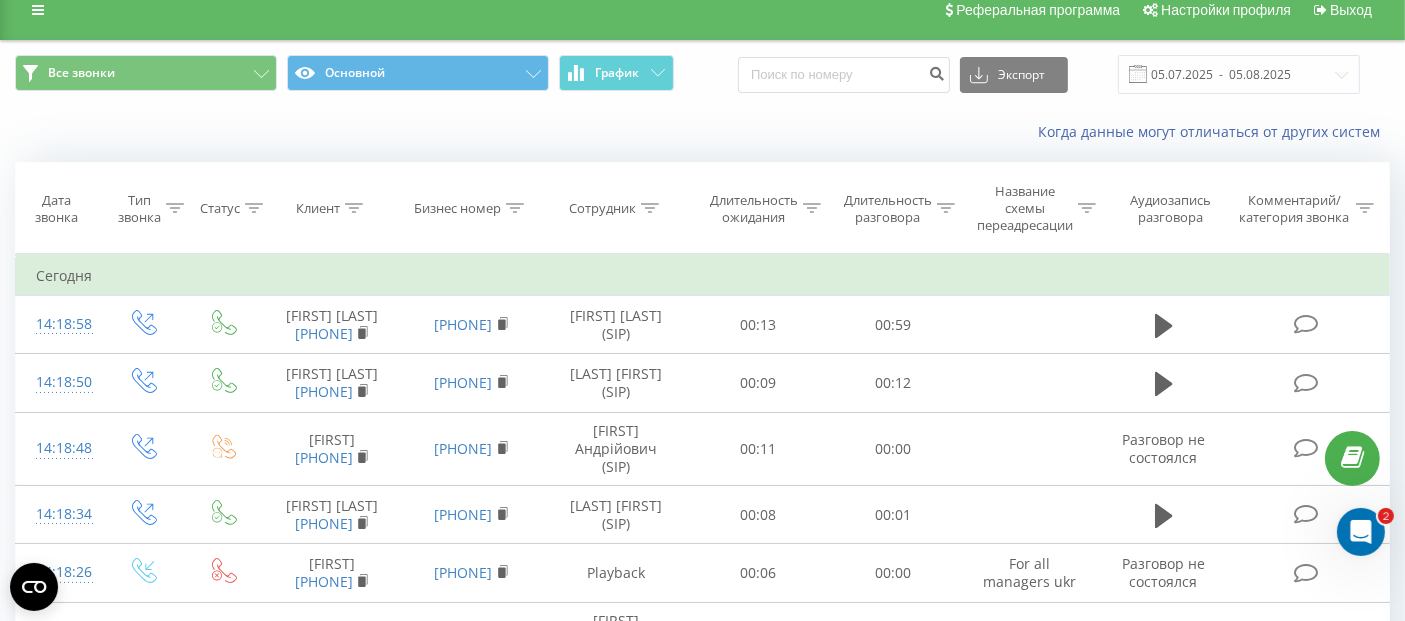 click 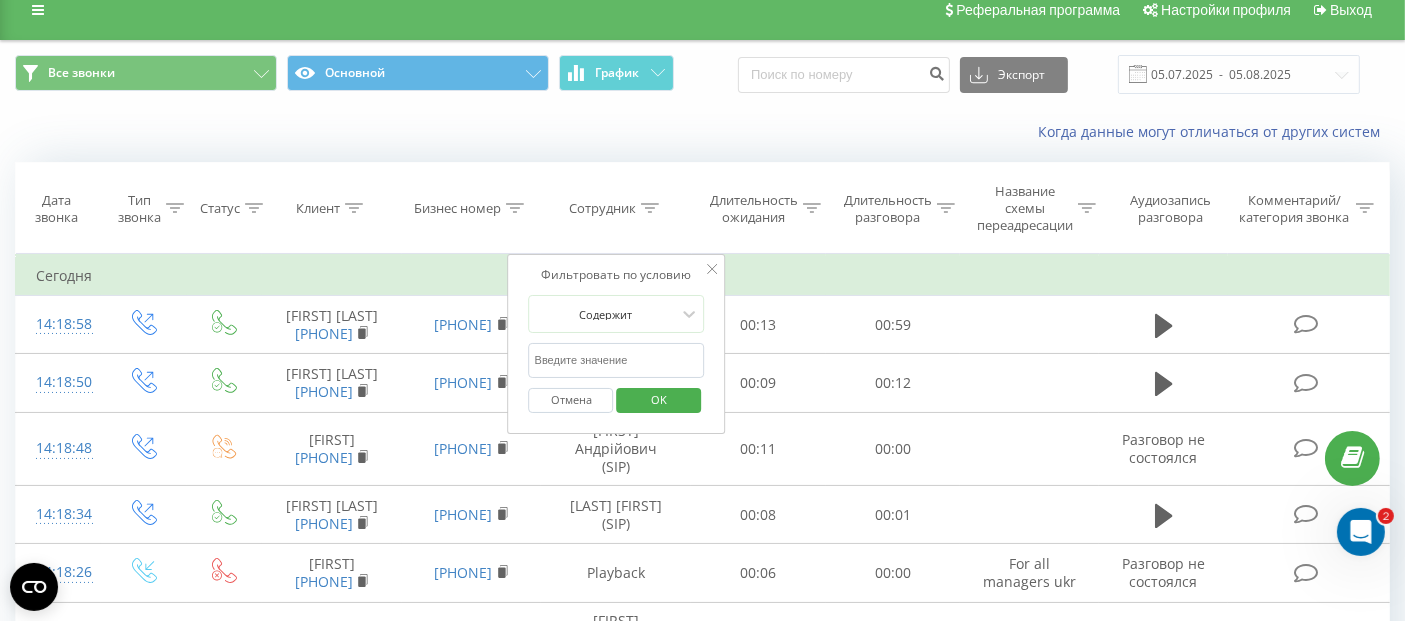 click at bounding box center [617, 360] 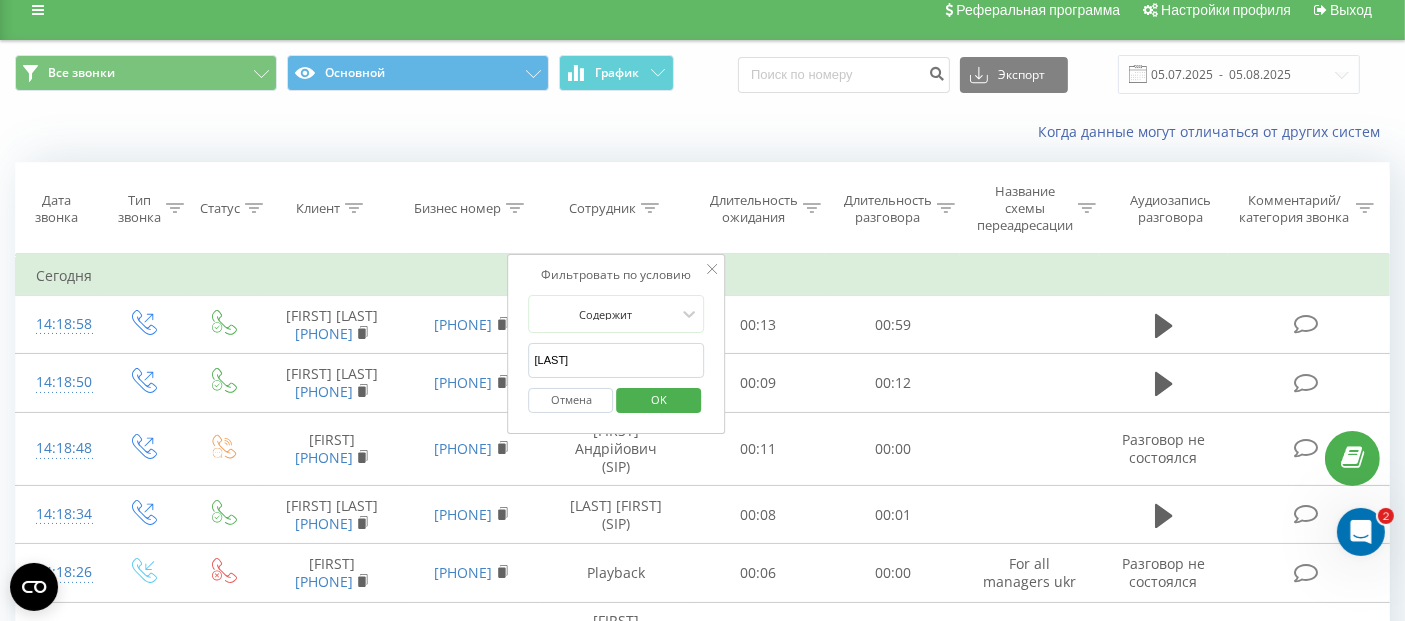 click on "[LAST]" at bounding box center [617, 360] 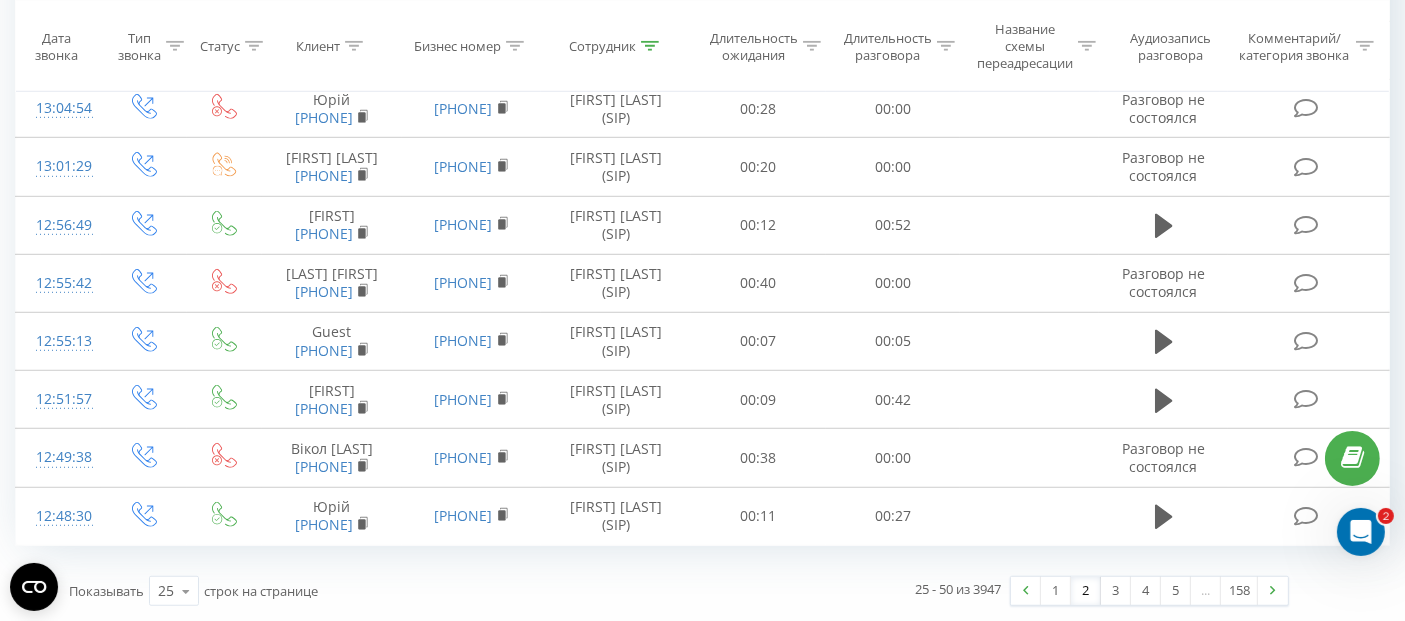 scroll, scrollTop: 1728, scrollLeft: 0, axis: vertical 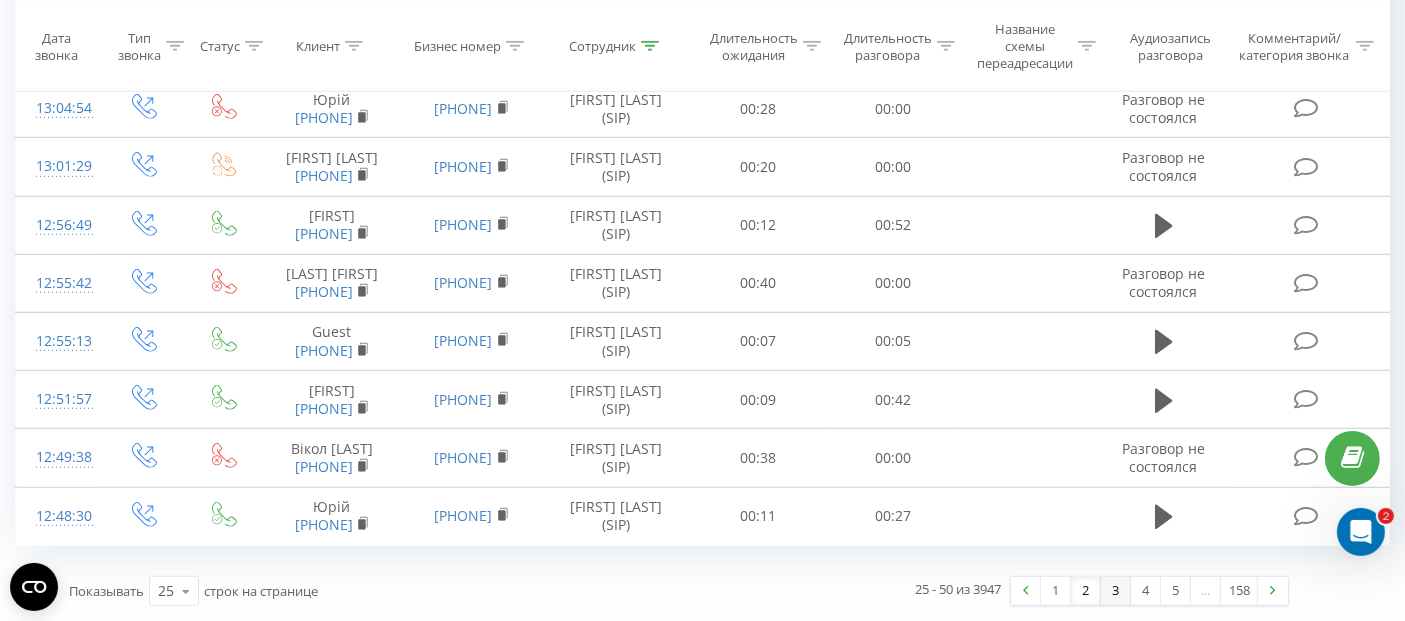 click on "3" at bounding box center (1116, 591) 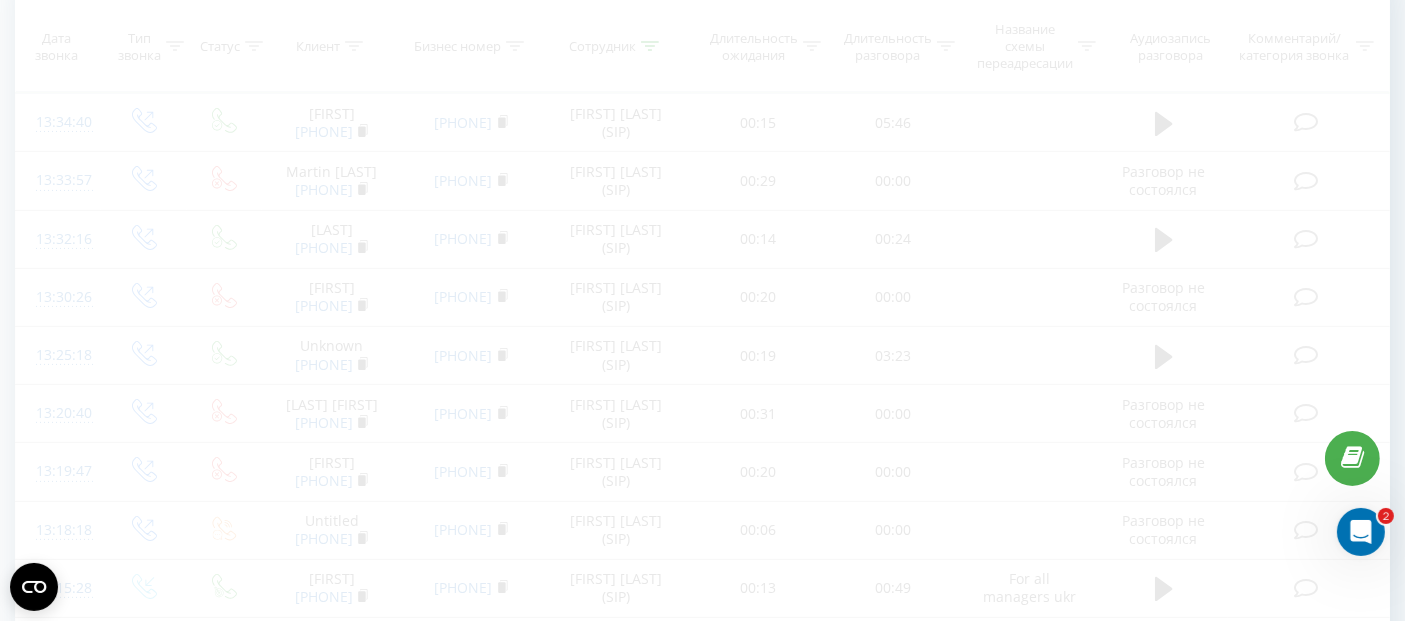 scroll, scrollTop: 131, scrollLeft: 0, axis: vertical 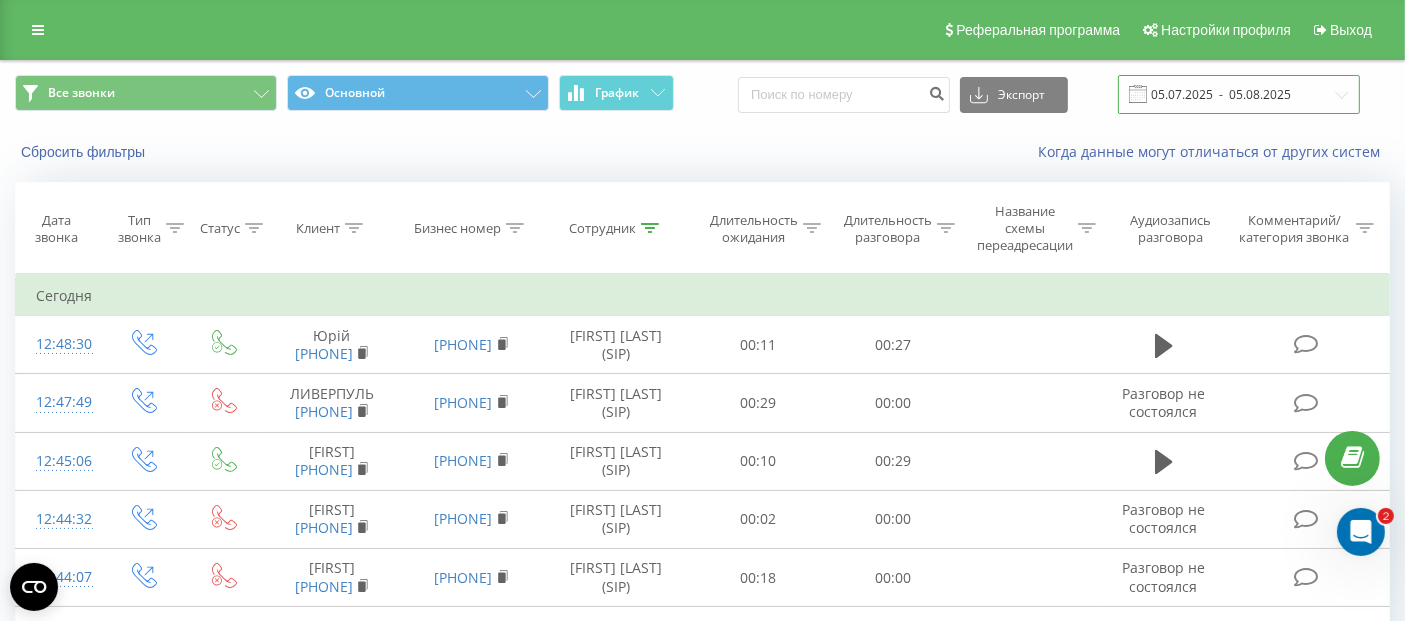 click on "05.07.2025  -  05.08.2025" at bounding box center (1239, 94) 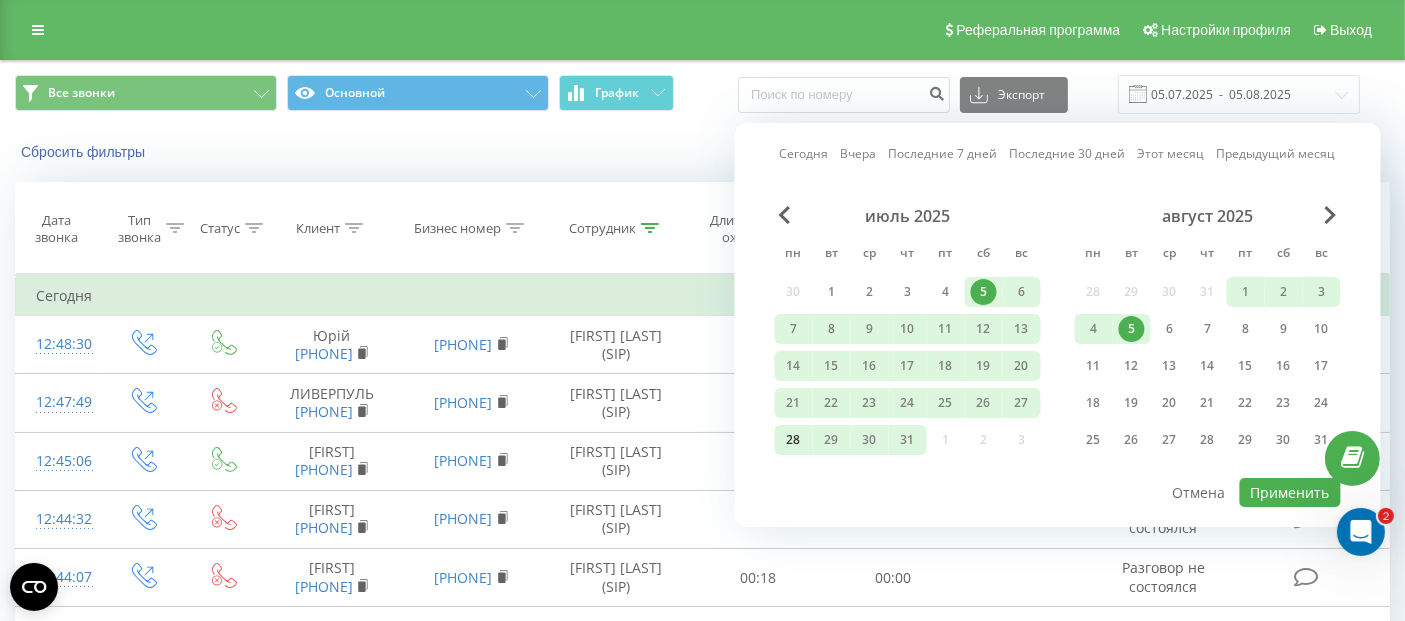 click on "28" at bounding box center [794, 440] 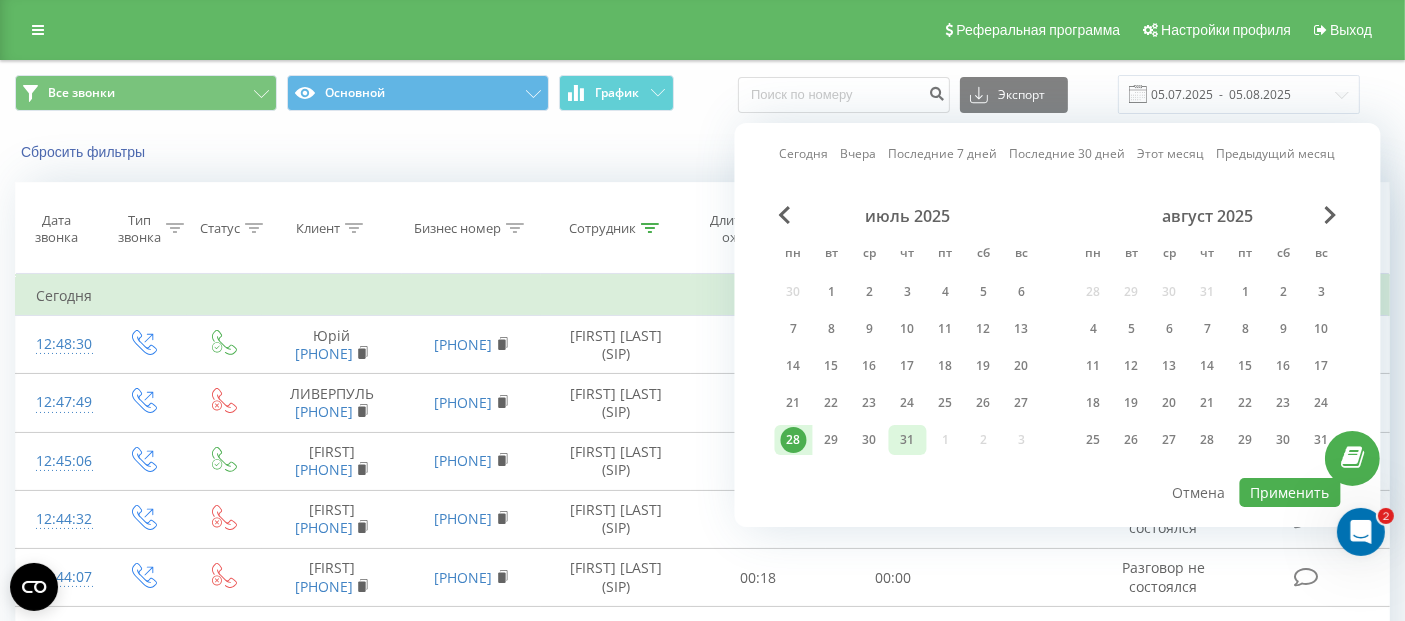 click on "31" at bounding box center [908, 440] 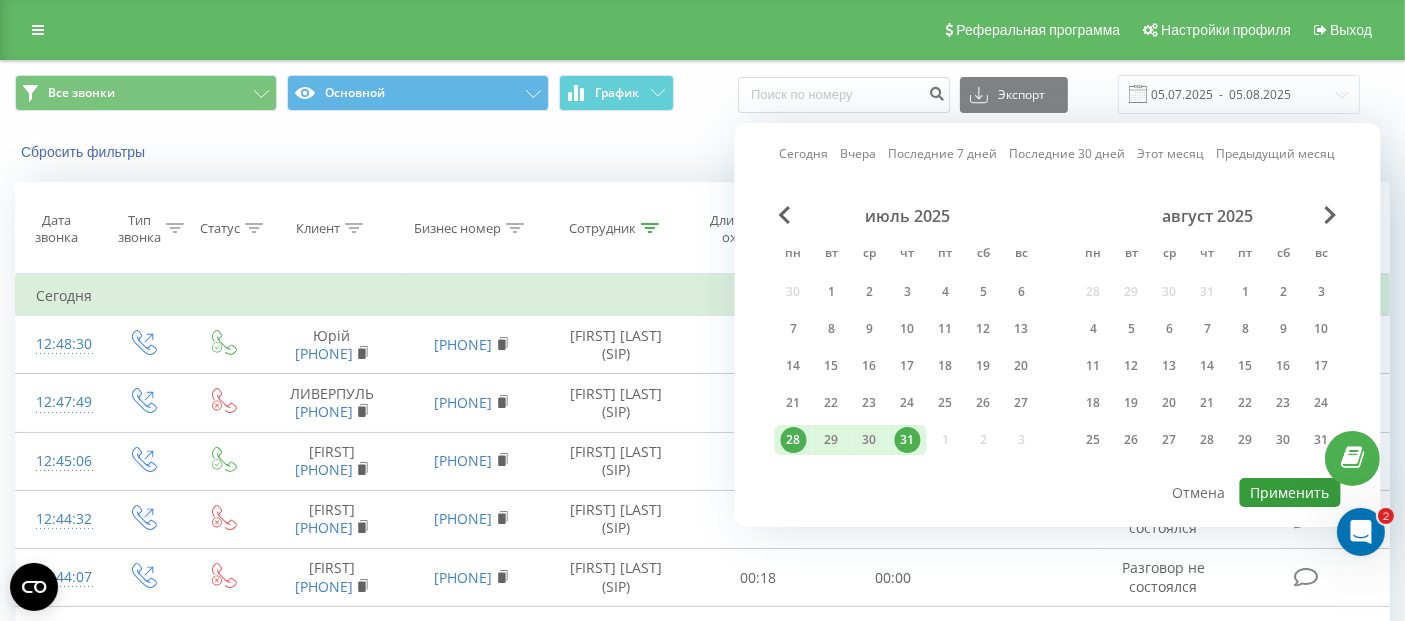 click on "Применить" at bounding box center [1290, 492] 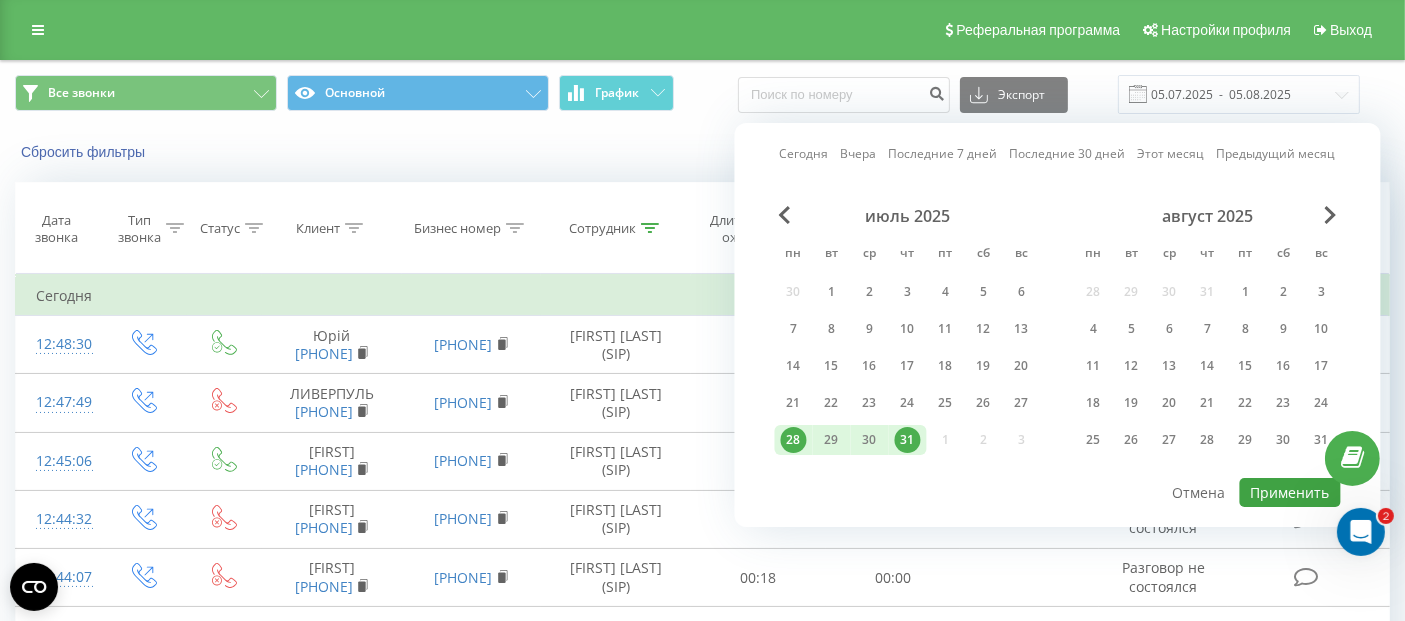 type on "[DATE] - [DATE]" 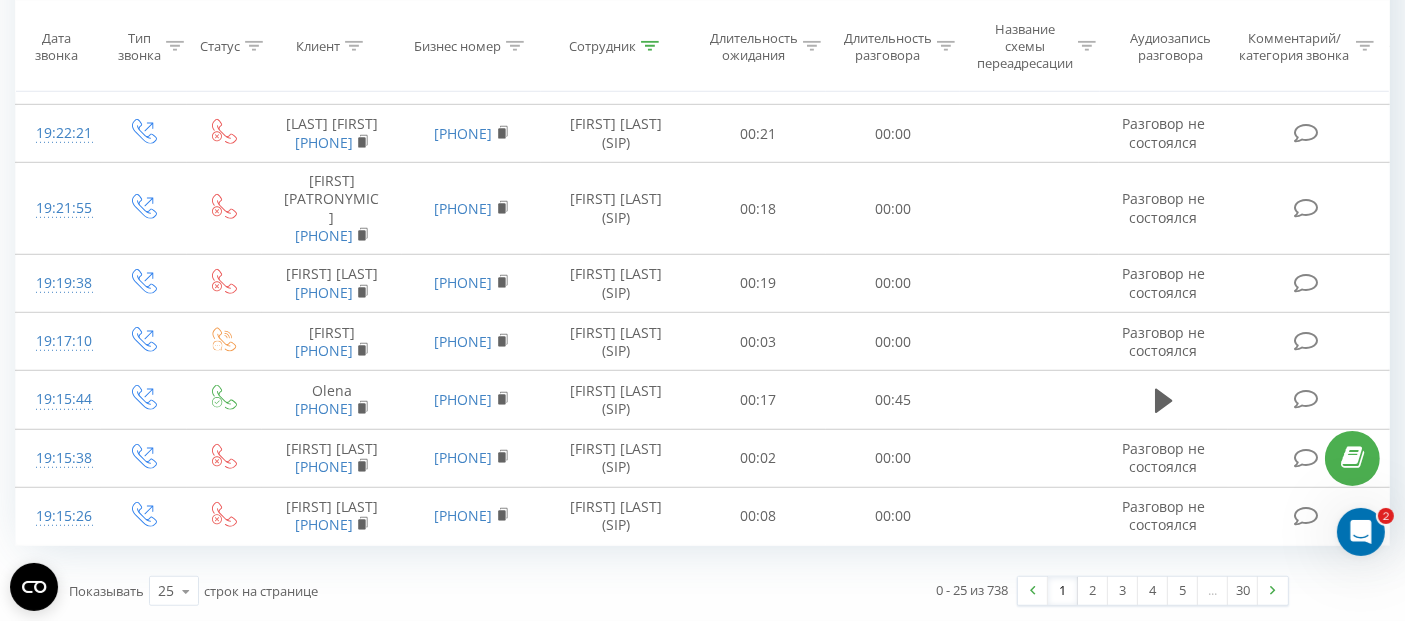 scroll, scrollTop: 1674, scrollLeft: 0, axis: vertical 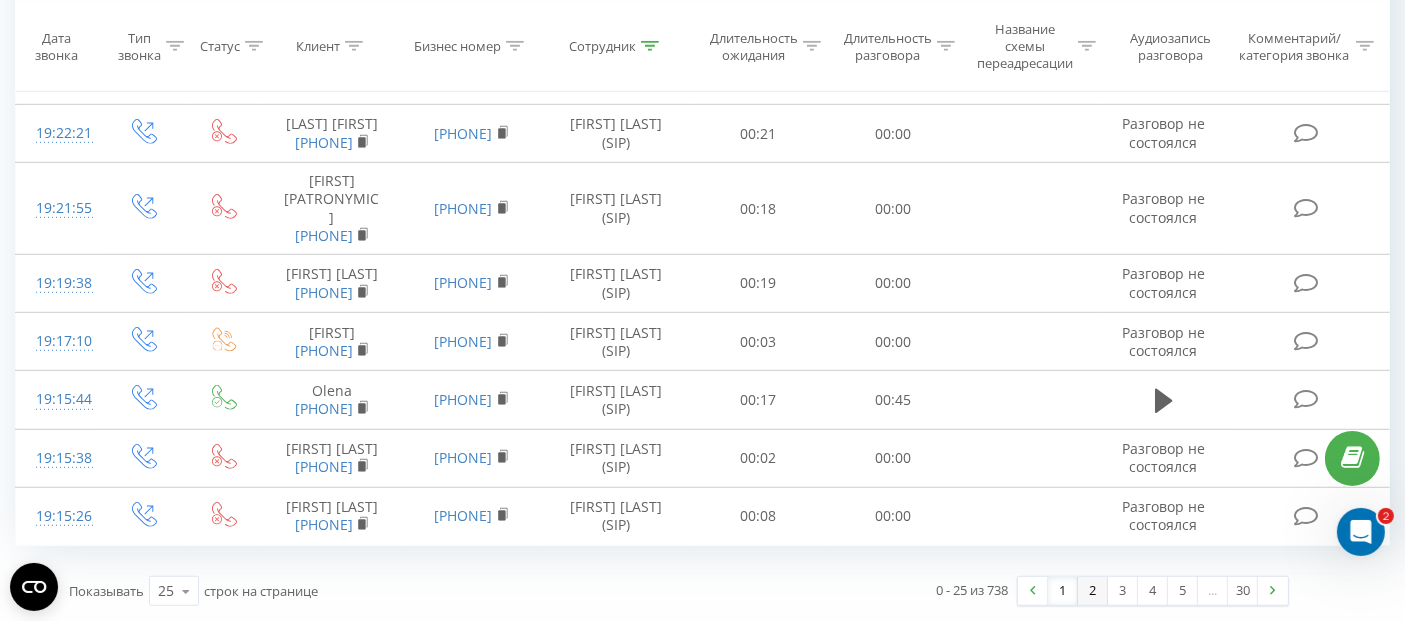 click on "2" at bounding box center (1093, 591) 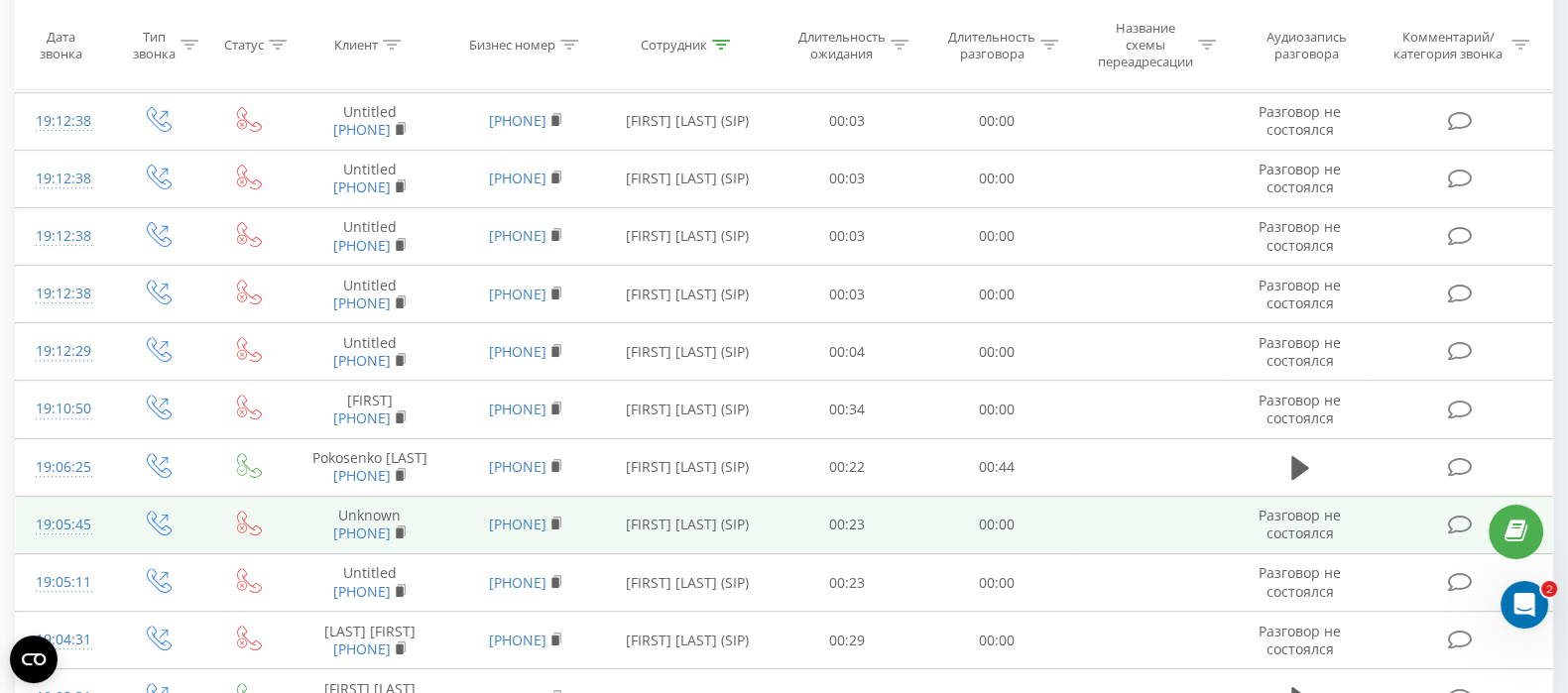 scroll, scrollTop: 1161, scrollLeft: 0, axis: vertical 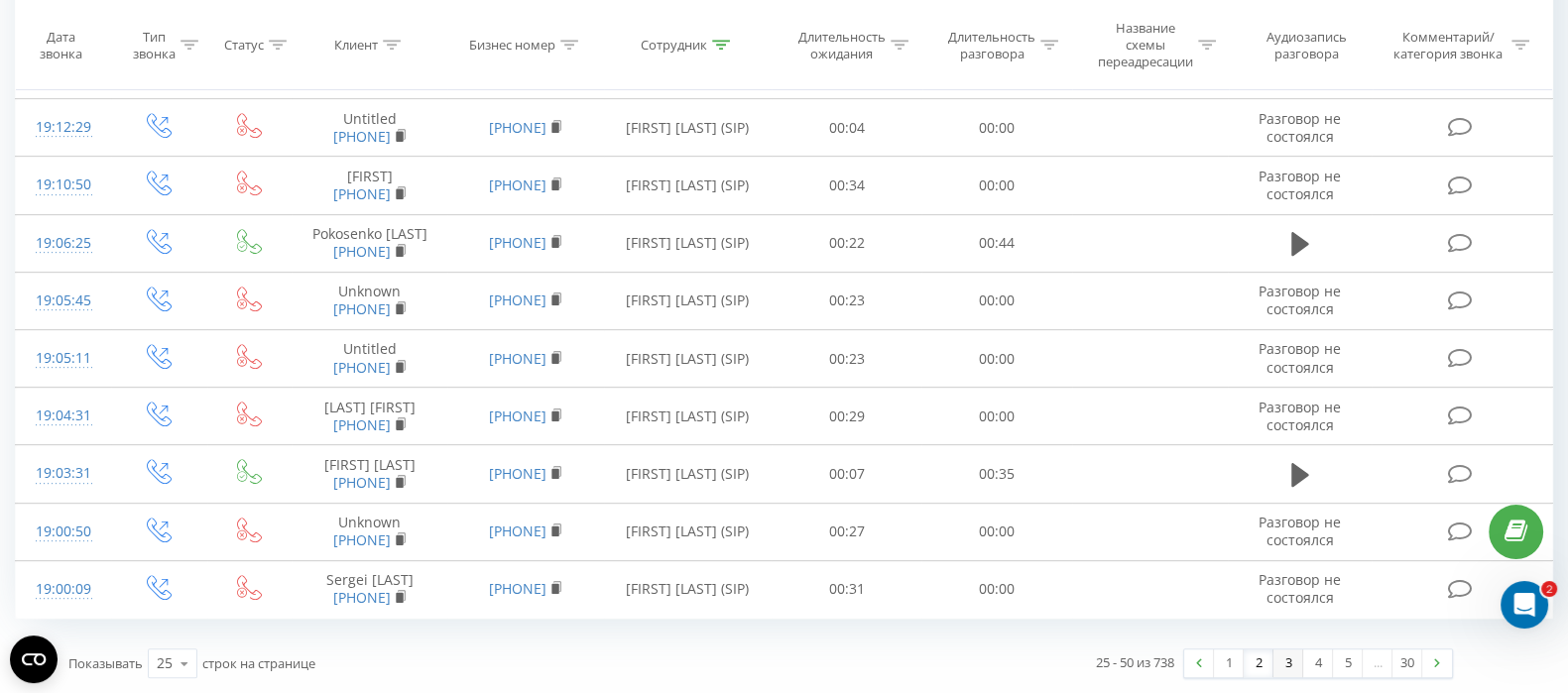 click on "3" at bounding box center (1288, 663) 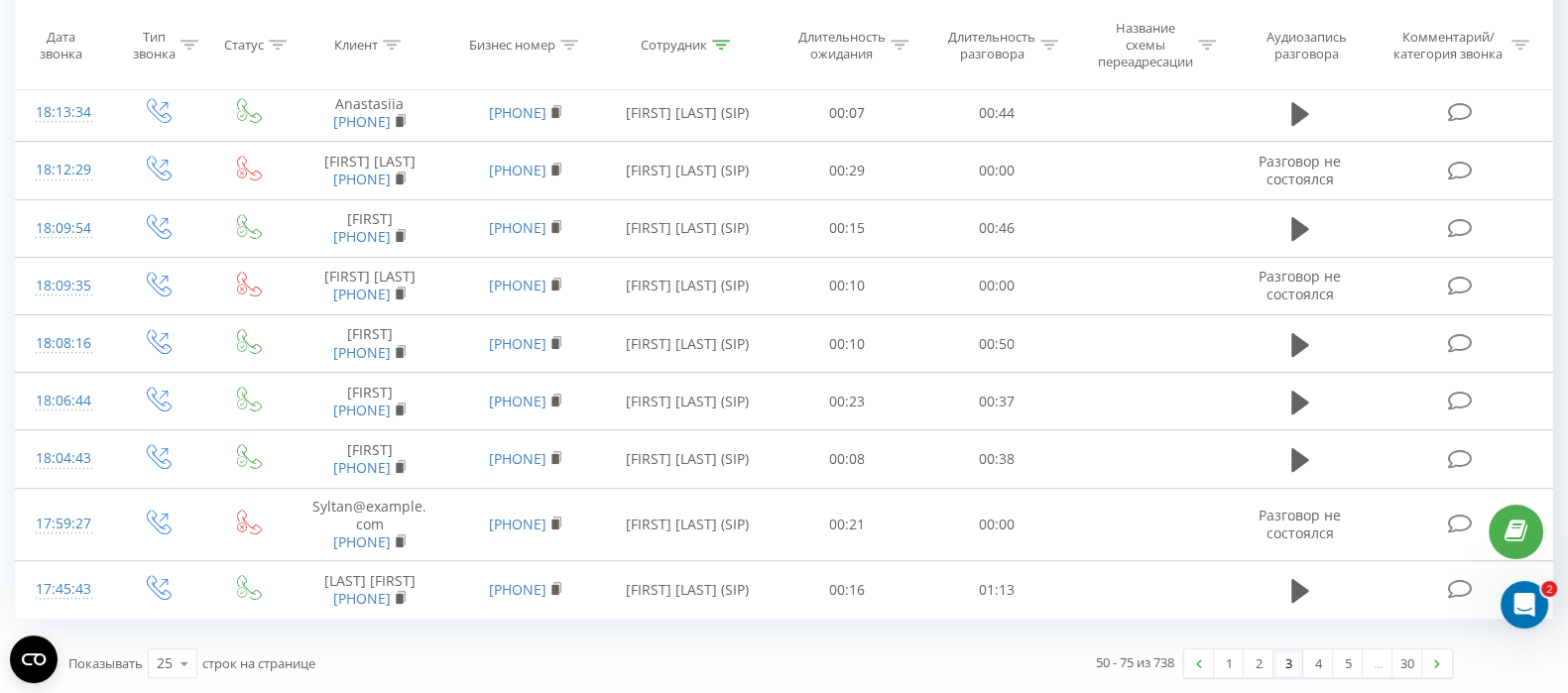 scroll, scrollTop: 1161, scrollLeft: 0, axis: vertical 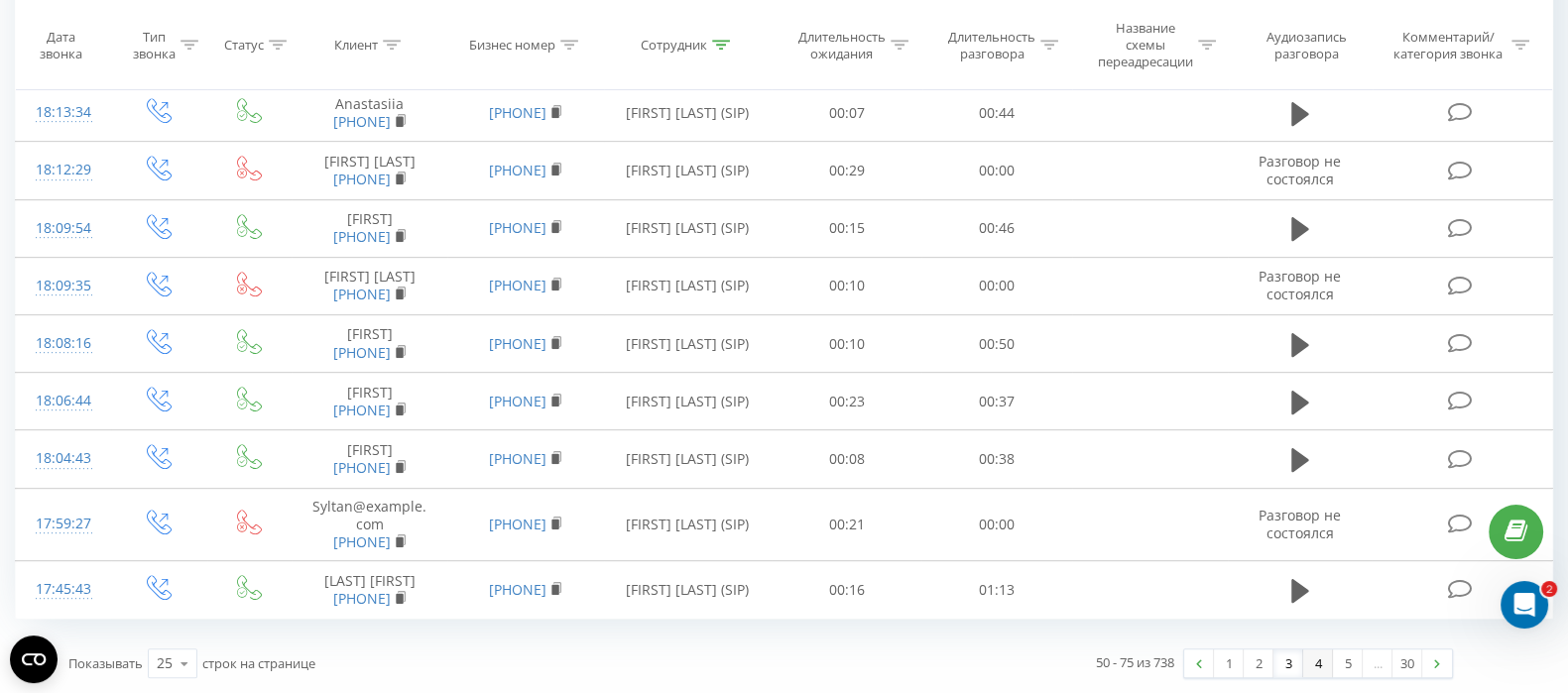 click on "4" at bounding box center [1318, 663] 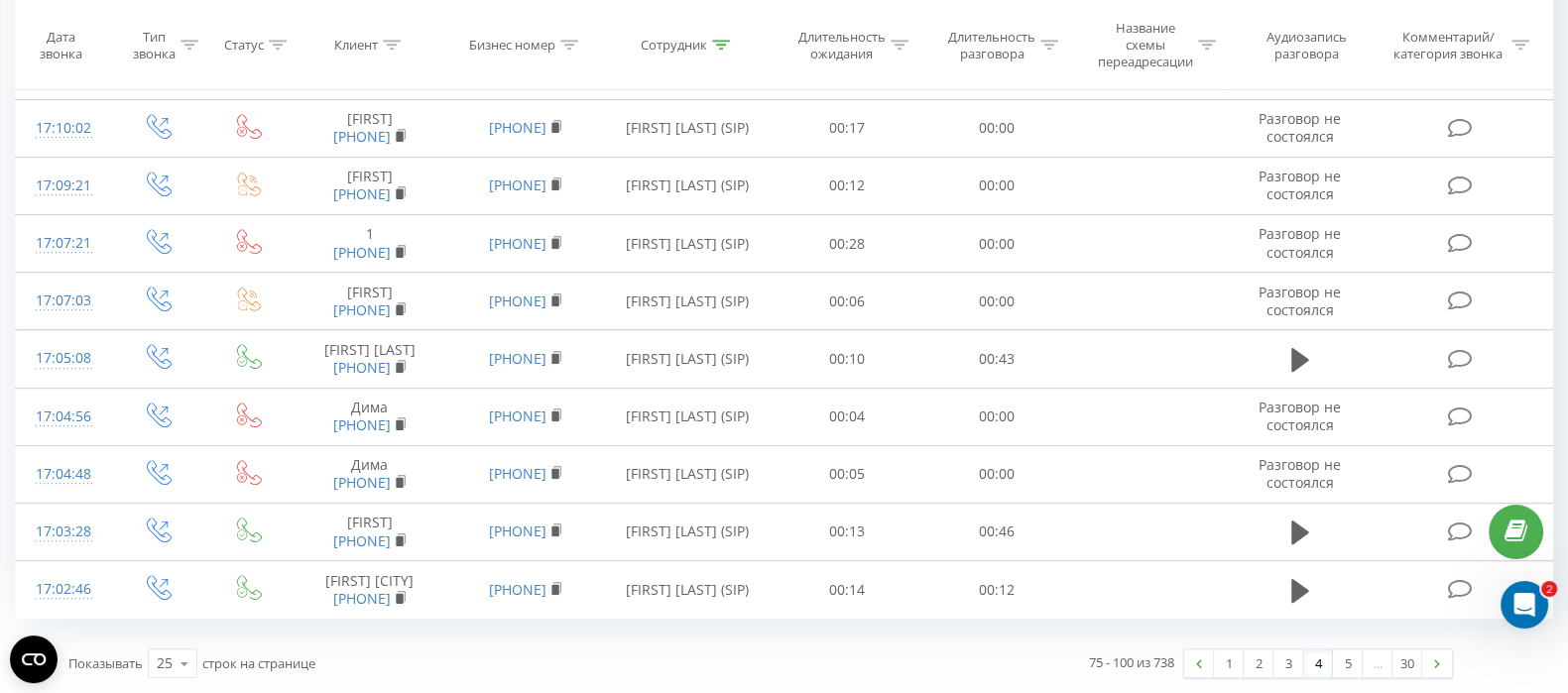 scroll, scrollTop: 1161, scrollLeft: 0, axis: vertical 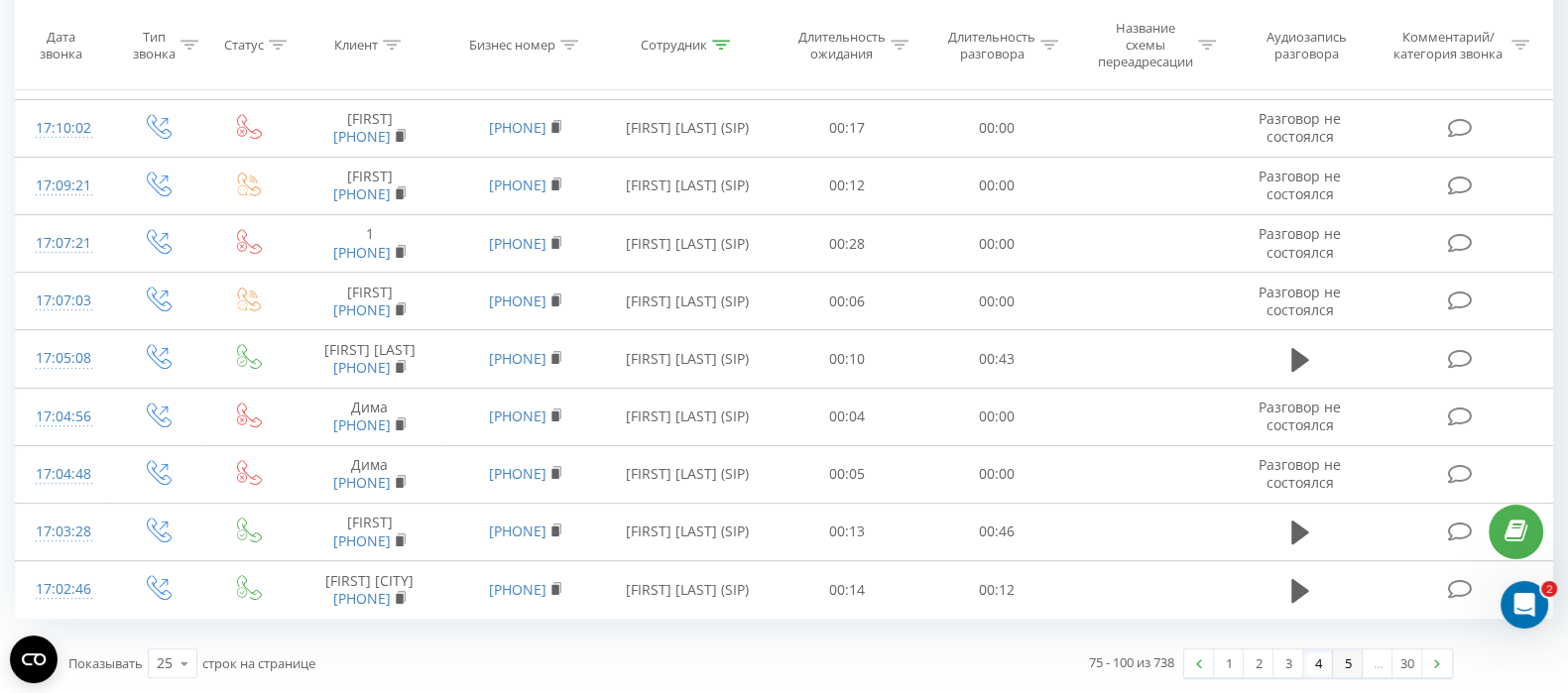 click on "5" at bounding box center [1348, 663] 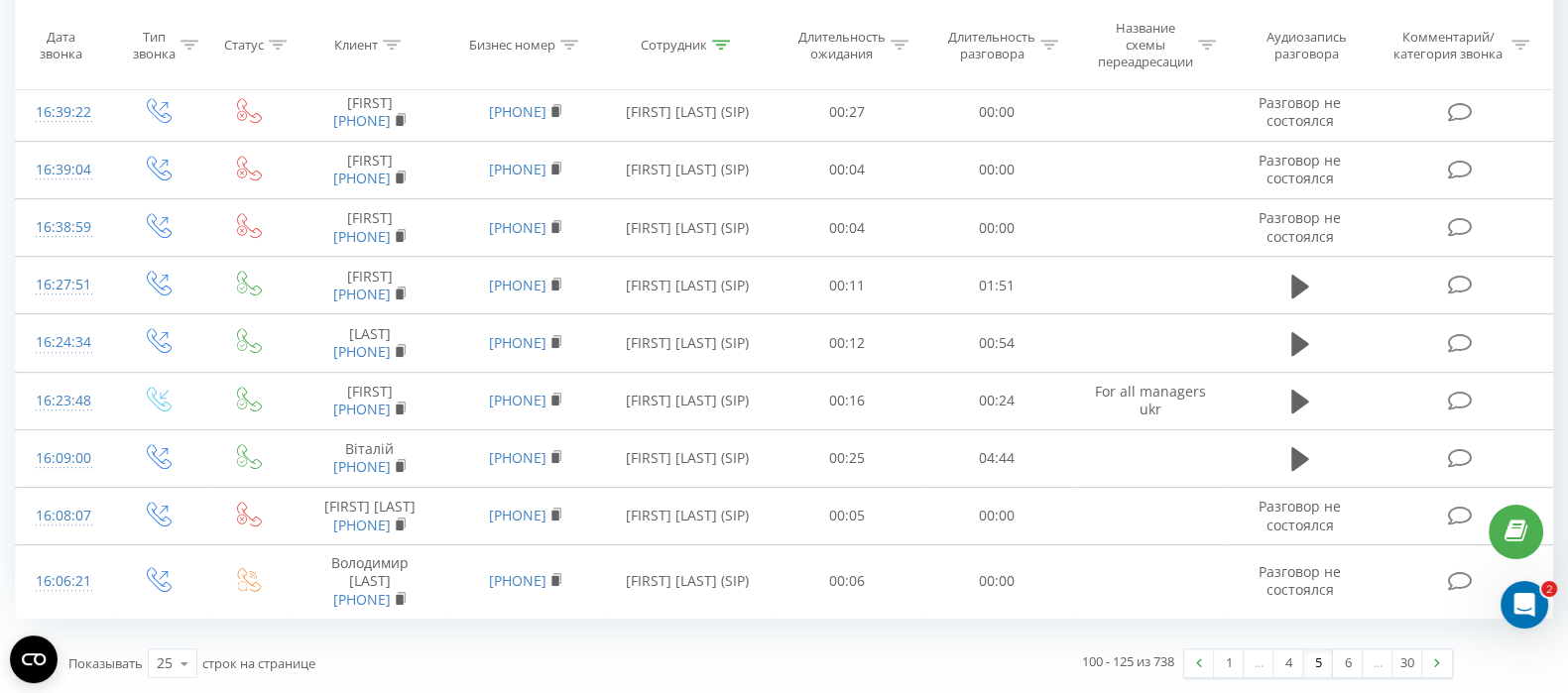 scroll, scrollTop: 1208, scrollLeft: 0, axis: vertical 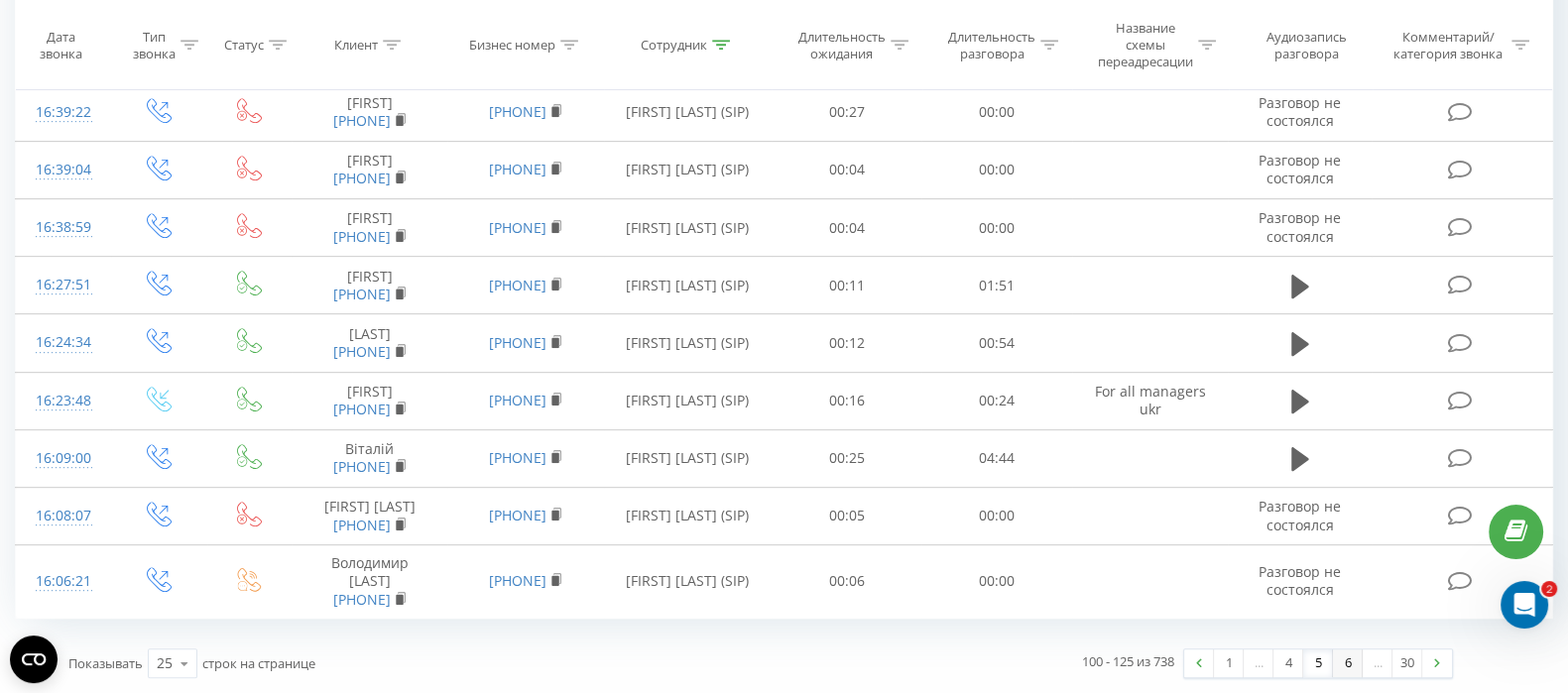 click on "6" at bounding box center (1348, 663) 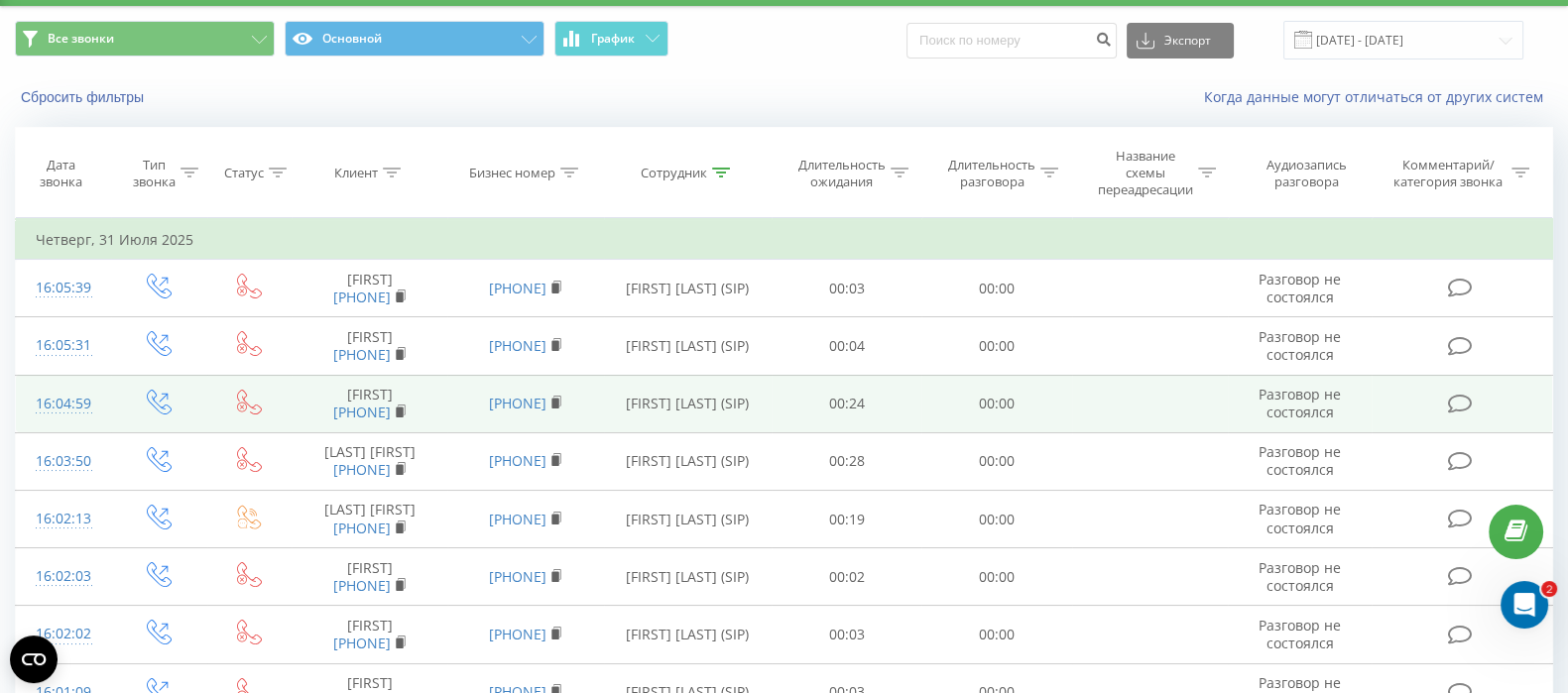scroll, scrollTop: 0, scrollLeft: 0, axis: both 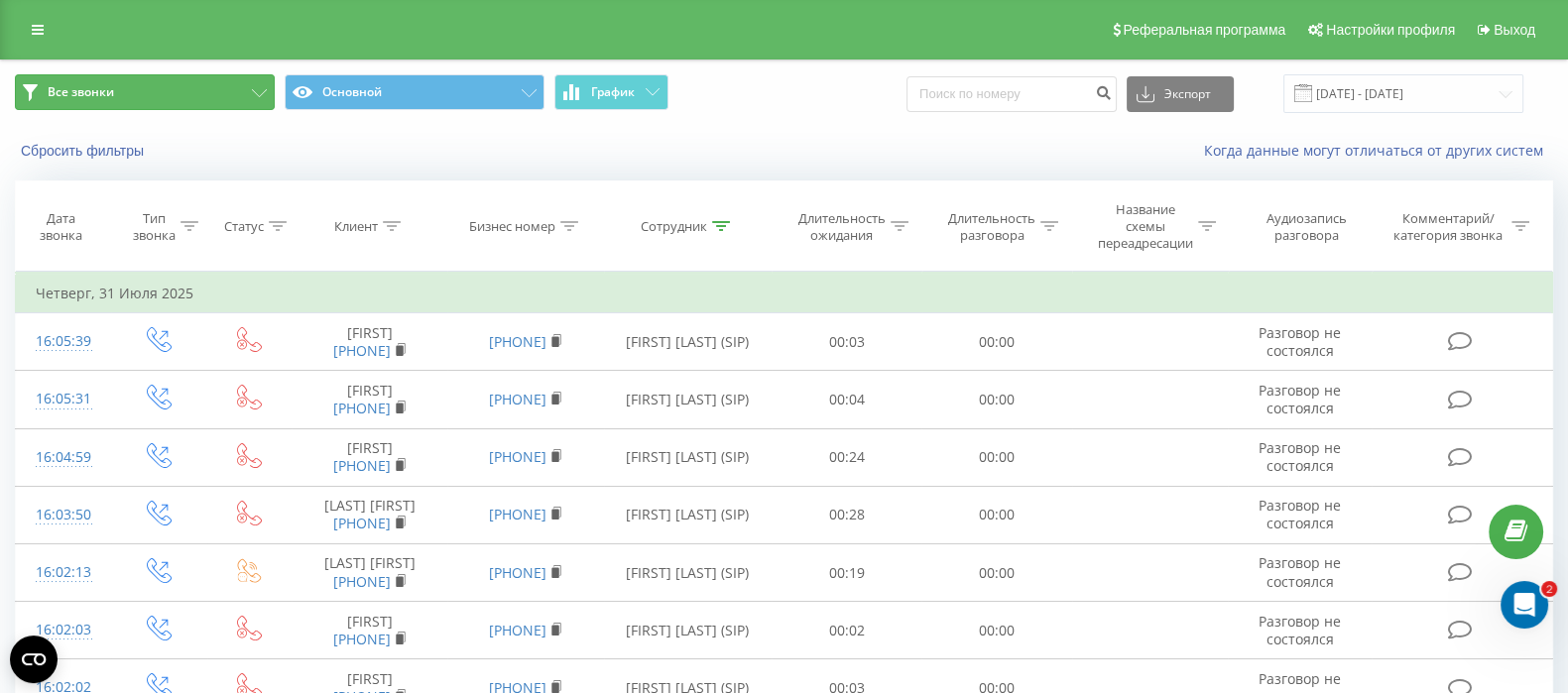 click on "Все звонки" at bounding box center [145, 92] 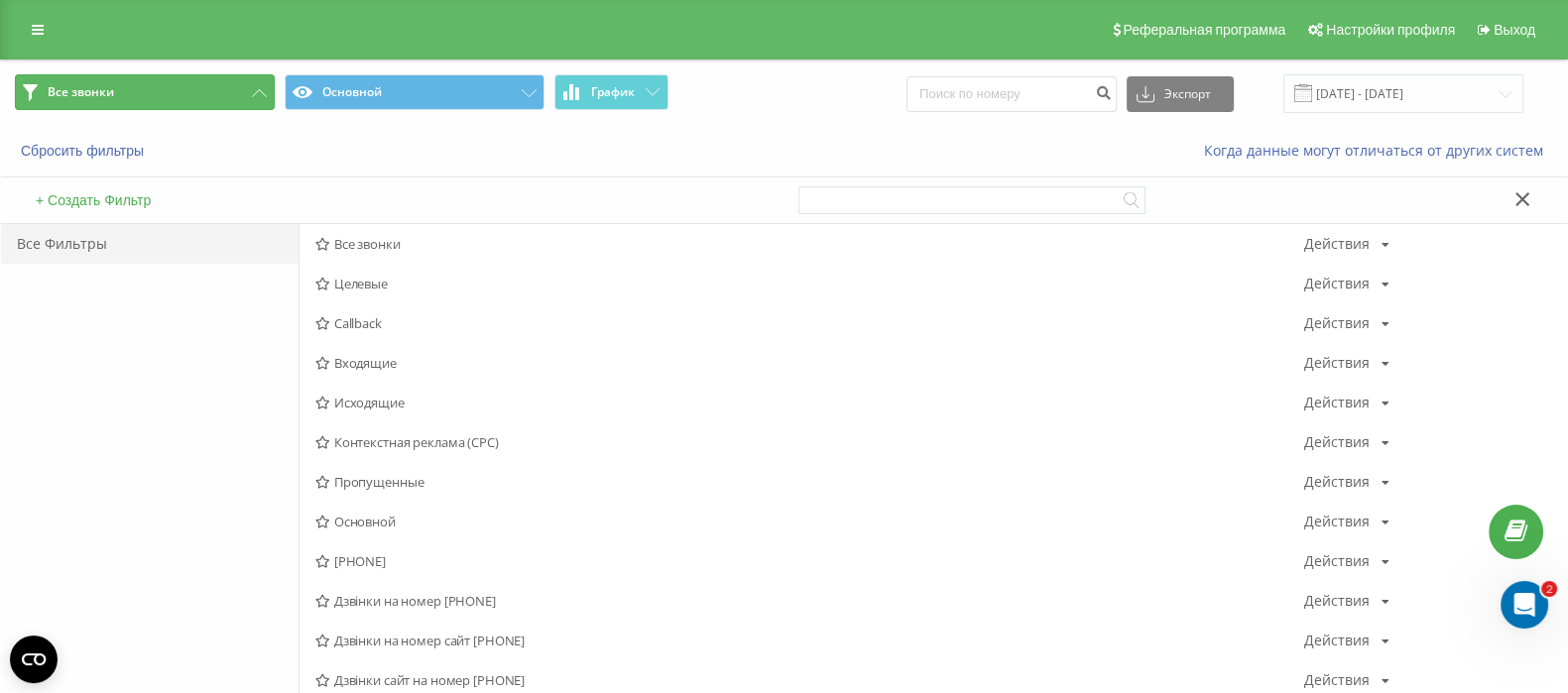 click 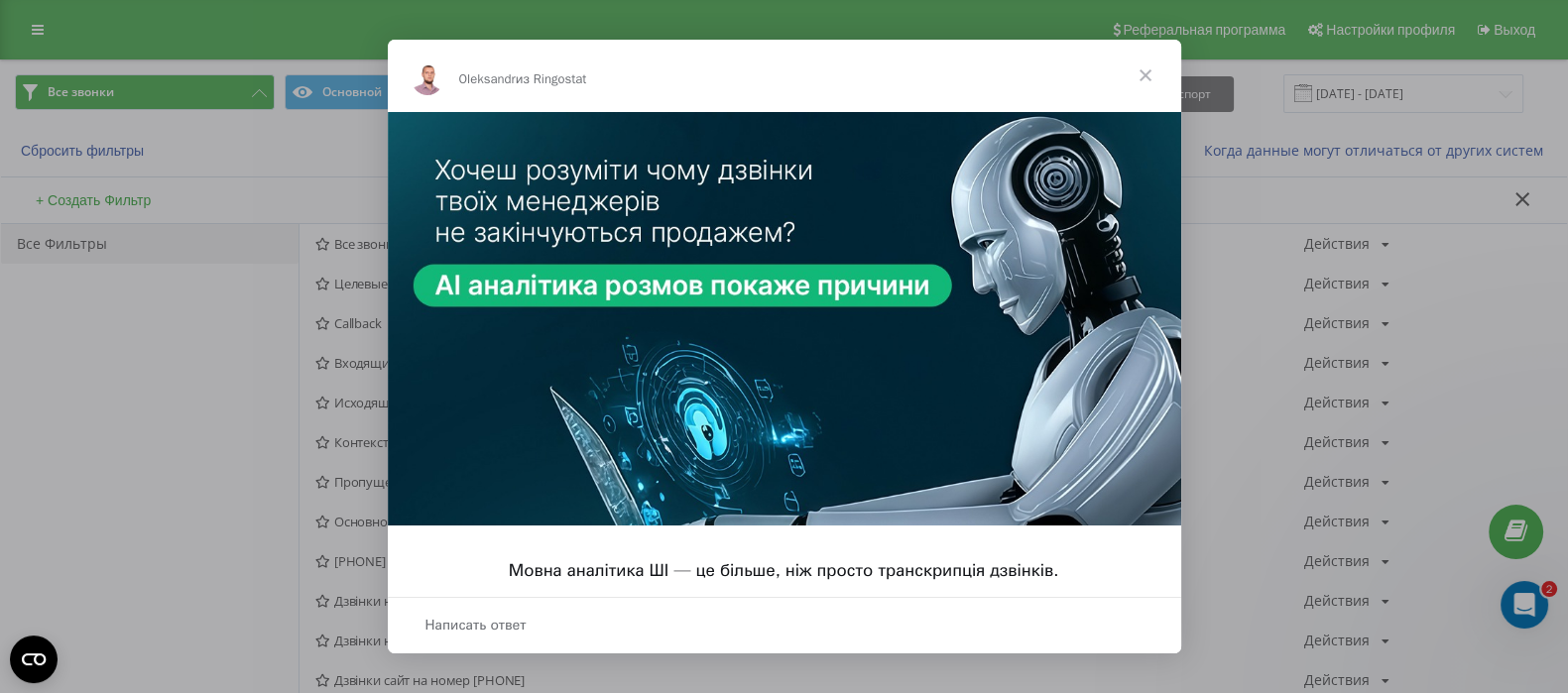 scroll, scrollTop: 0, scrollLeft: 0, axis: both 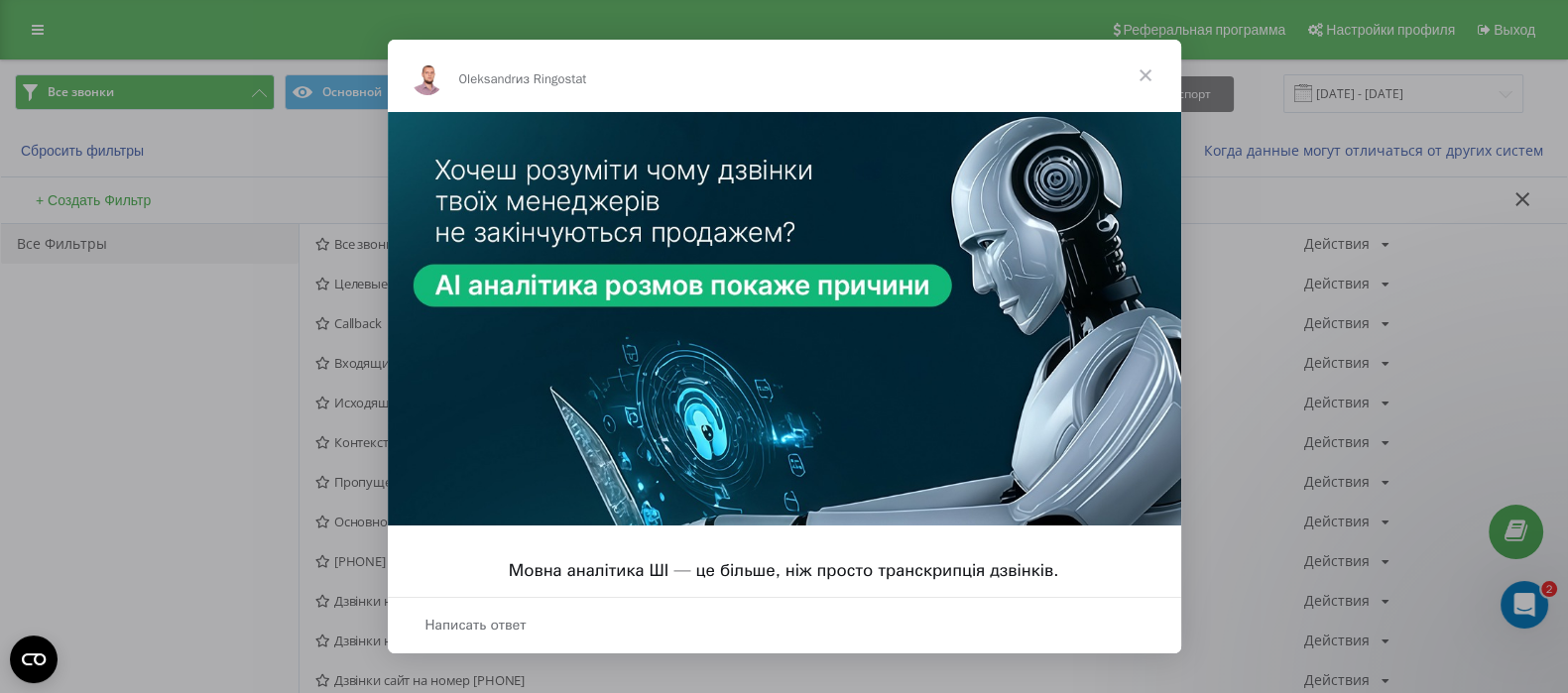 click at bounding box center (1146, 75) 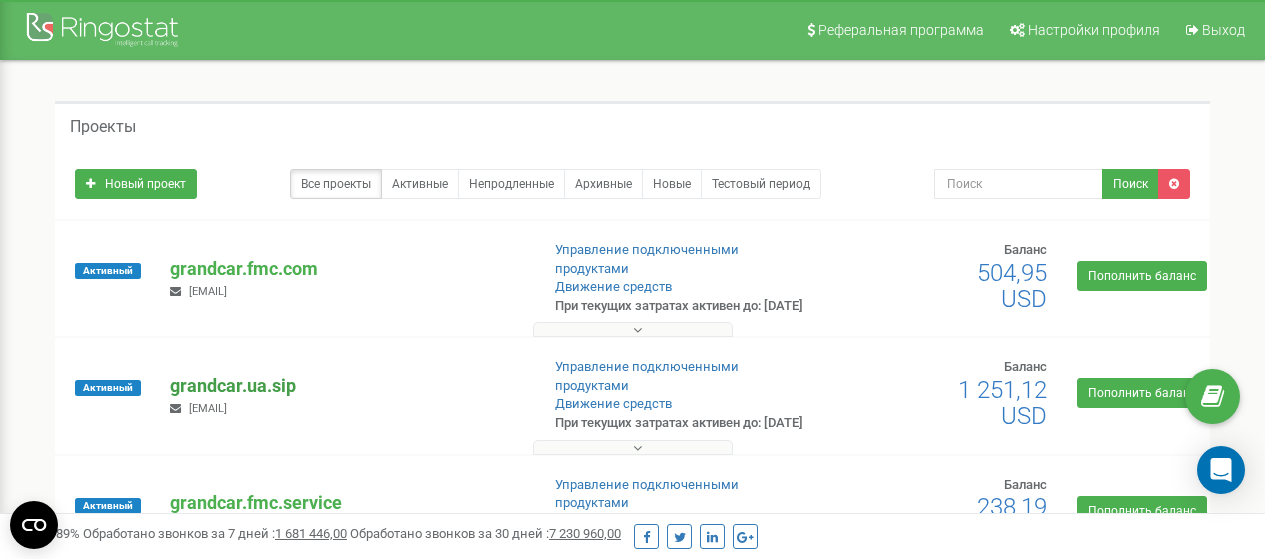 scroll, scrollTop: 0, scrollLeft: 0, axis: both 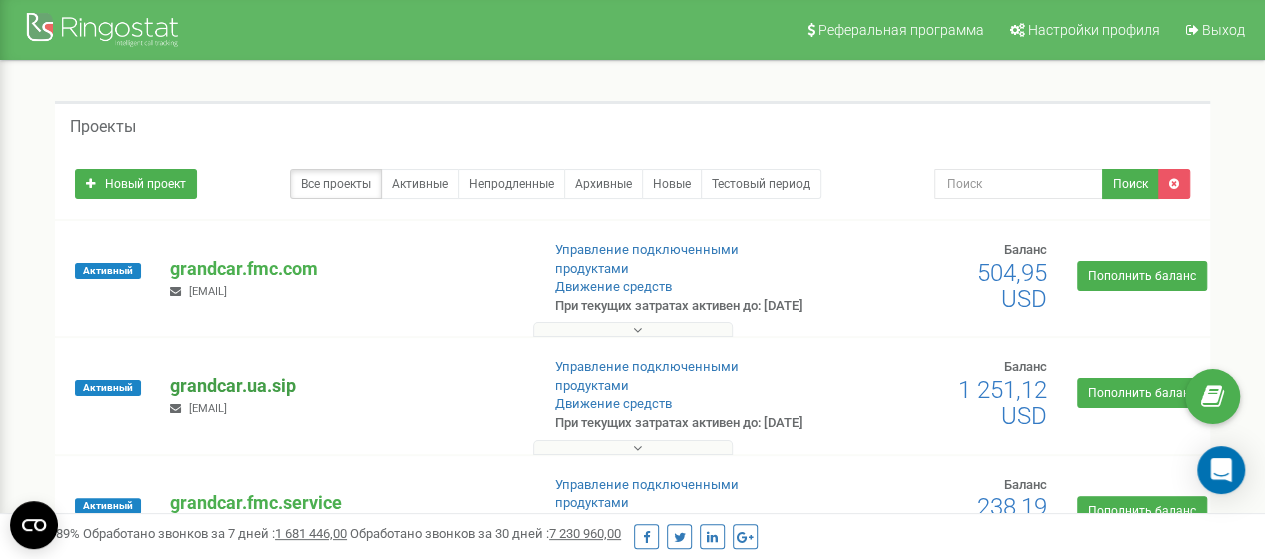 click on "grandcar.ua.sip" at bounding box center (346, 386) 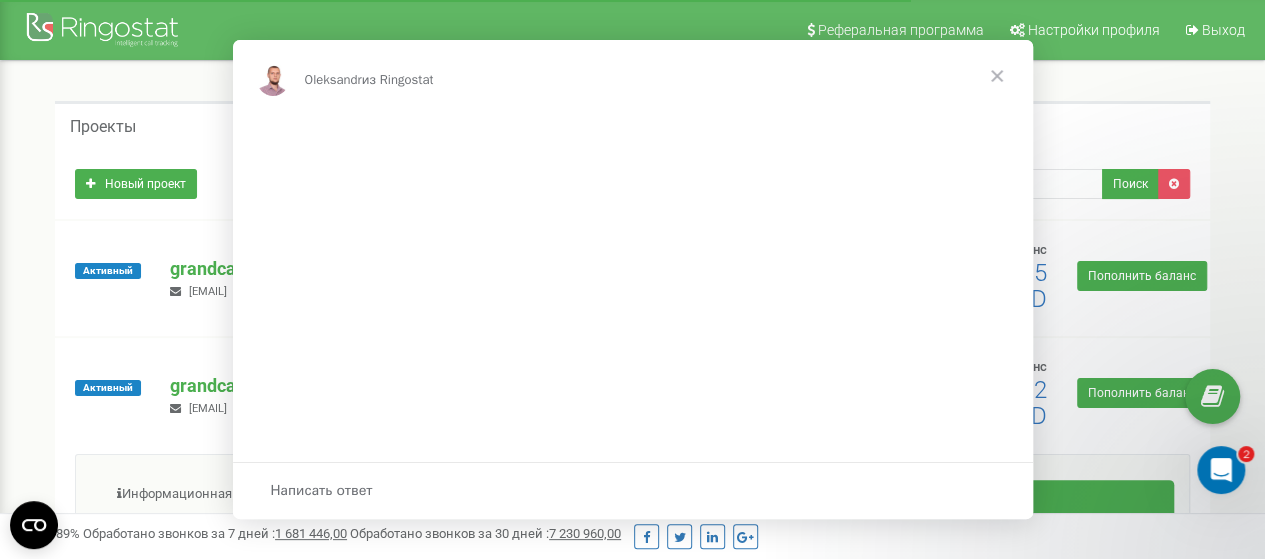 scroll, scrollTop: 0, scrollLeft: 0, axis: both 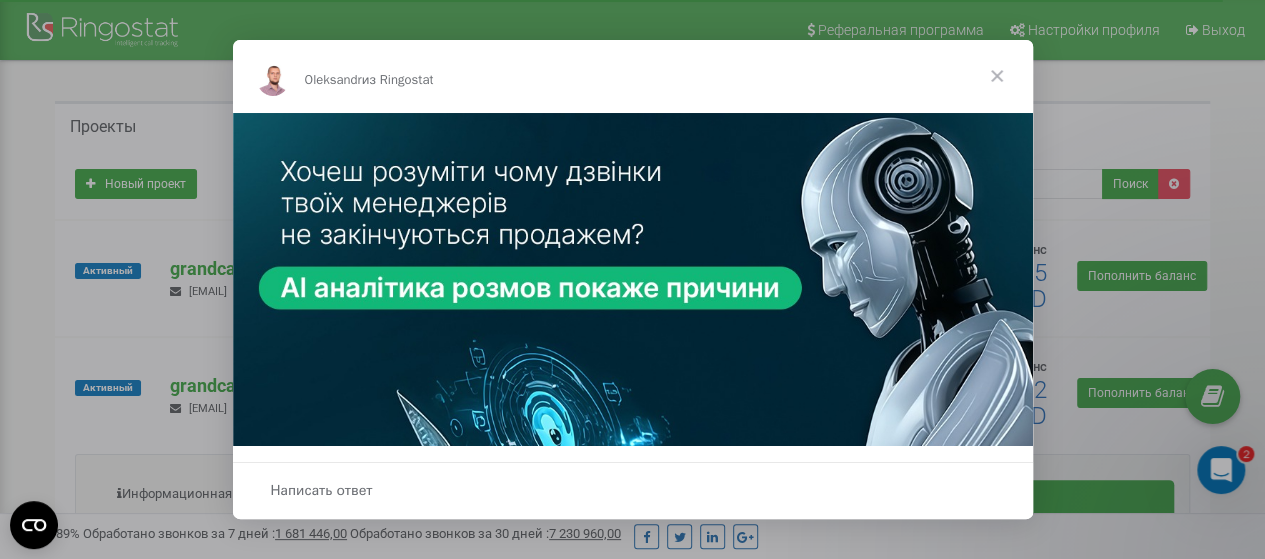 click at bounding box center [997, 76] 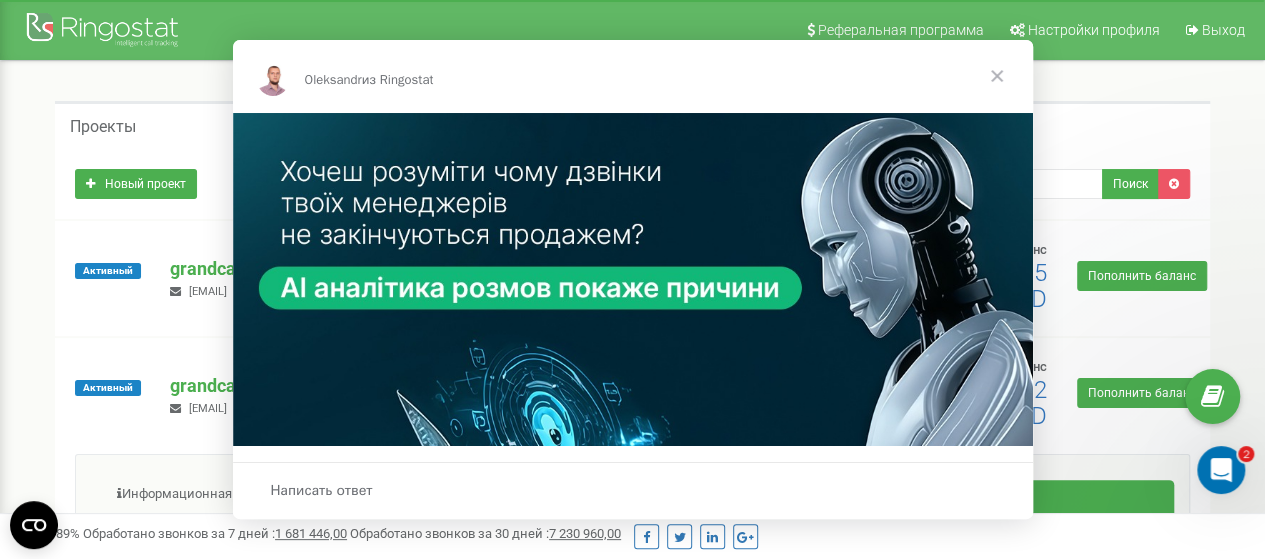 scroll, scrollTop: 0, scrollLeft: 0, axis: both 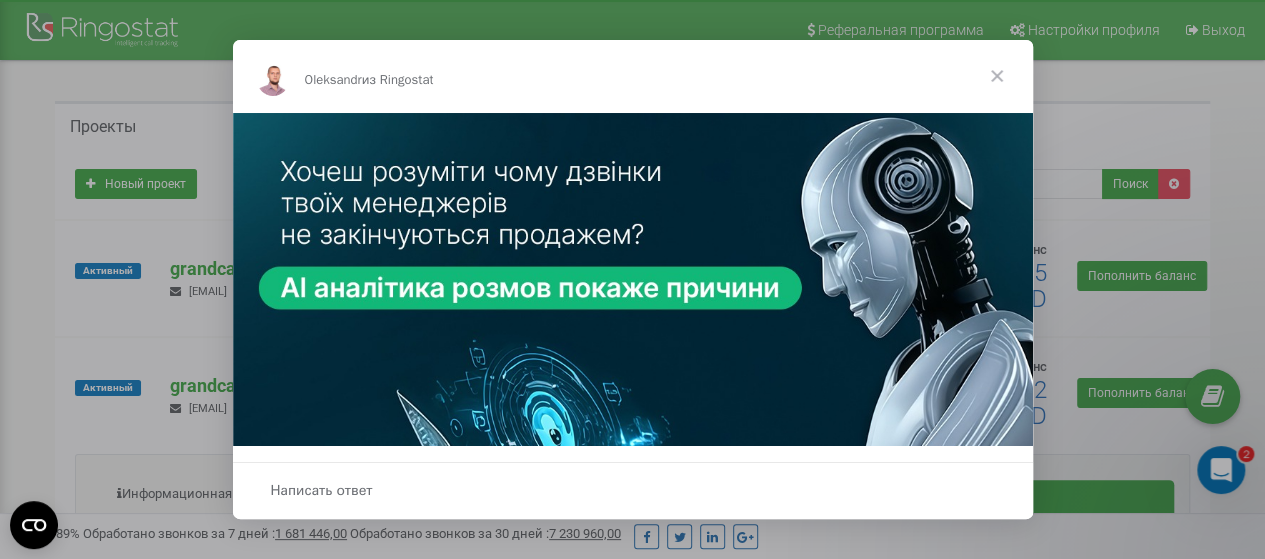 click at bounding box center (997, 76) 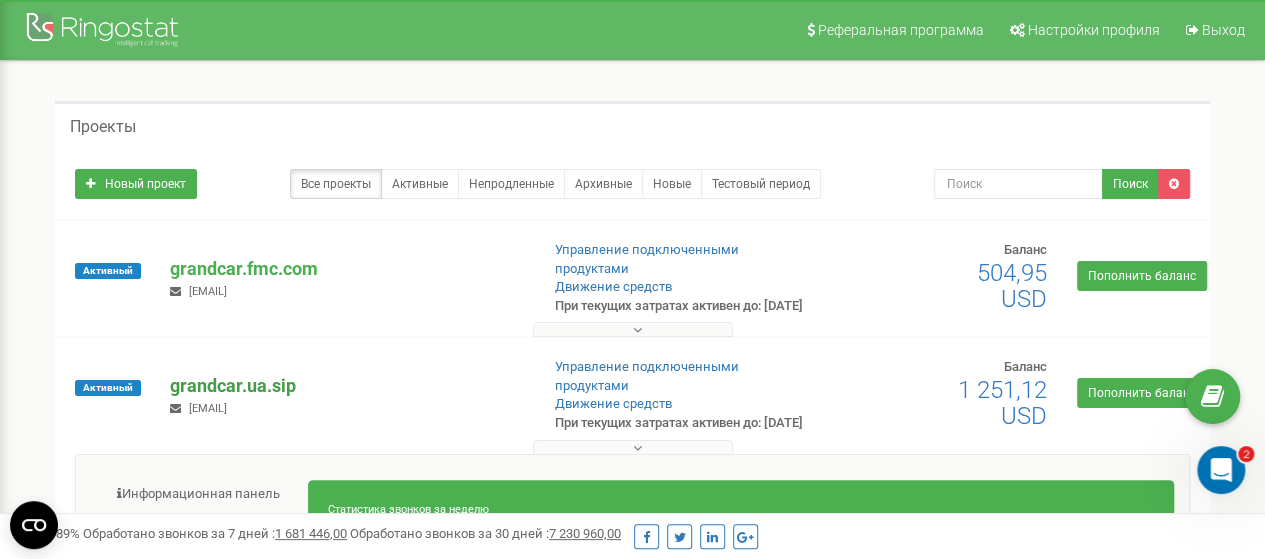 click on "grandcar.ua.sip" at bounding box center (346, 386) 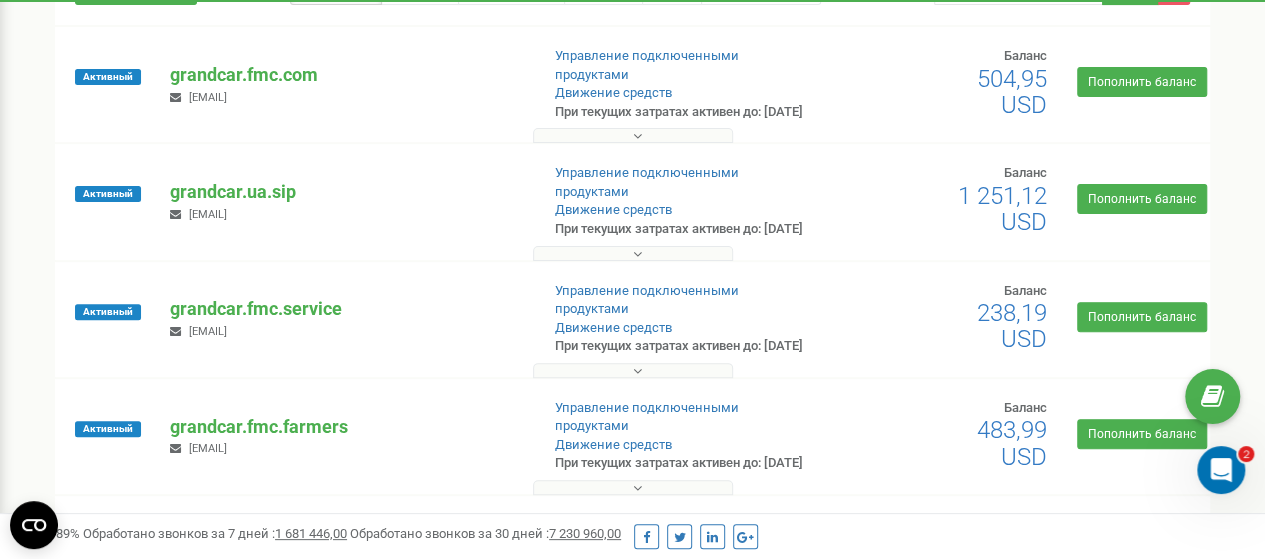 scroll, scrollTop: 200, scrollLeft: 0, axis: vertical 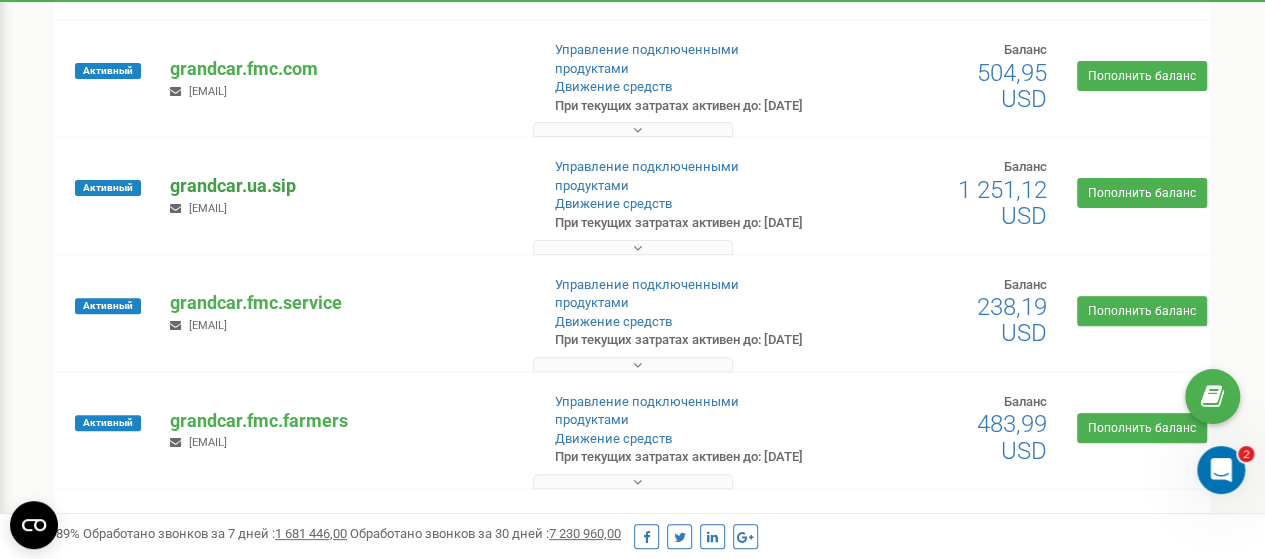 click on "grandcar.ua.sip" at bounding box center [346, 186] 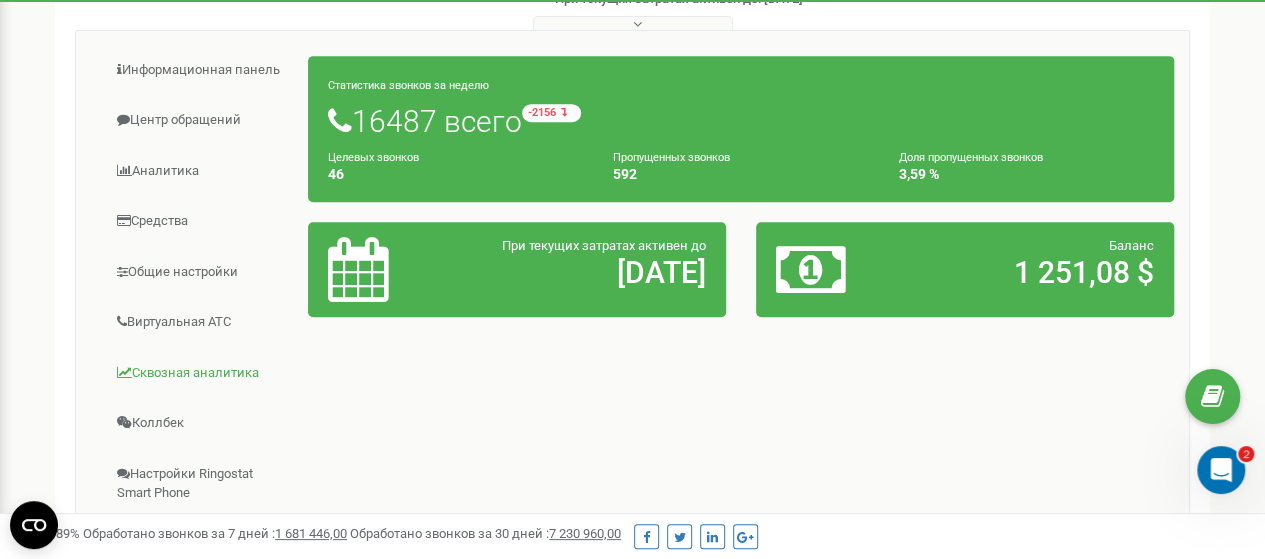 scroll, scrollTop: 400, scrollLeft: 0, axis: vertical 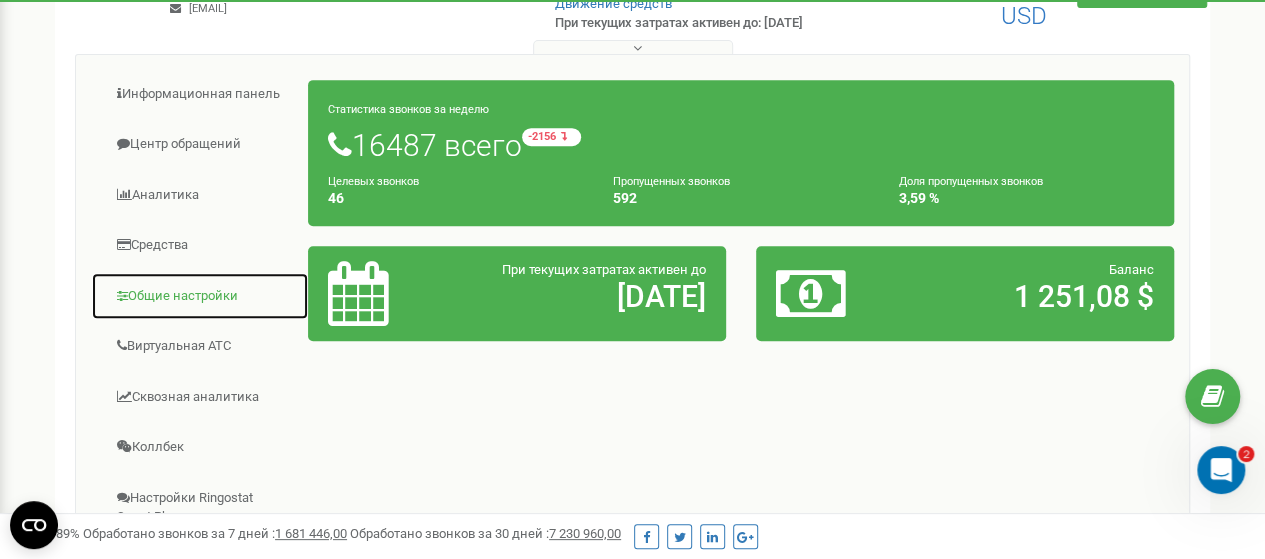 click on "Общие настройки" at bounding box center [200, 296] 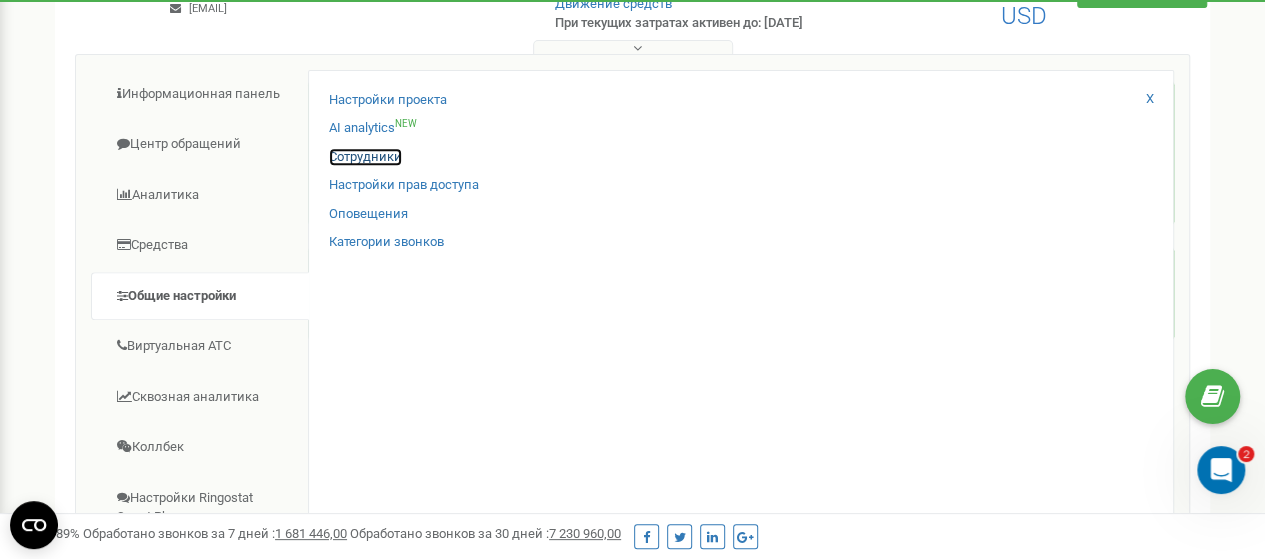 click on "Сотрудники" at bounding box center [365, 157] 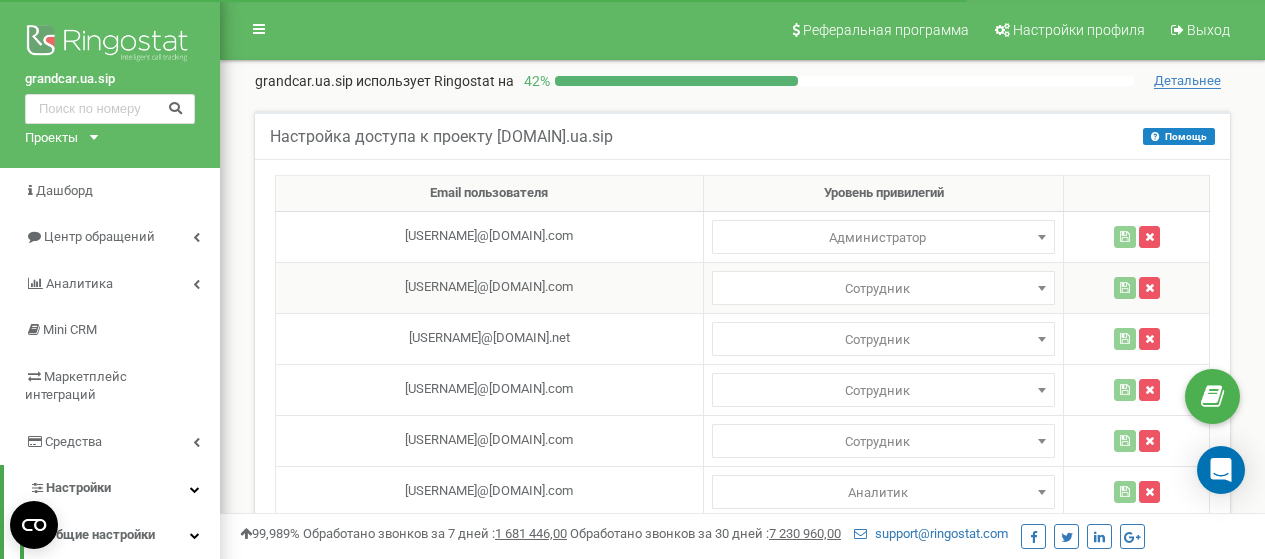scroll, scrollTop: 0, scrollLeft: 0, axis: both 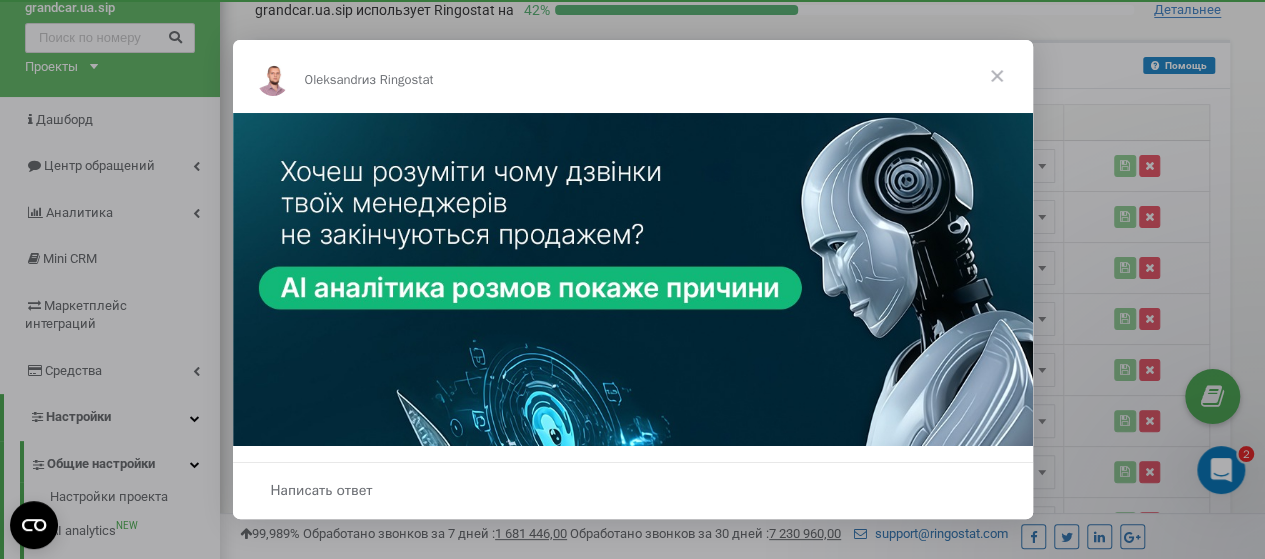 click at bounding box center [997, 76] 